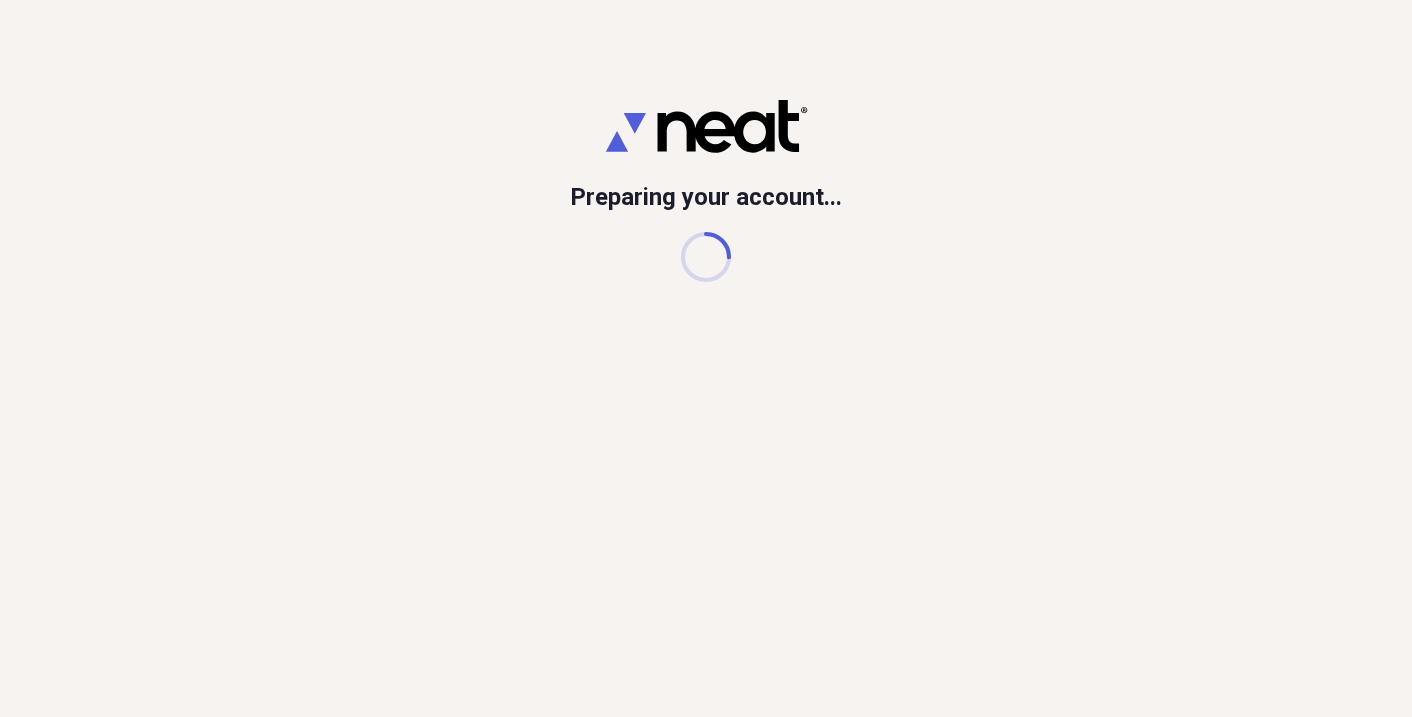 scroll, scrollTop: 0, scrollLeft: 0, axis: both 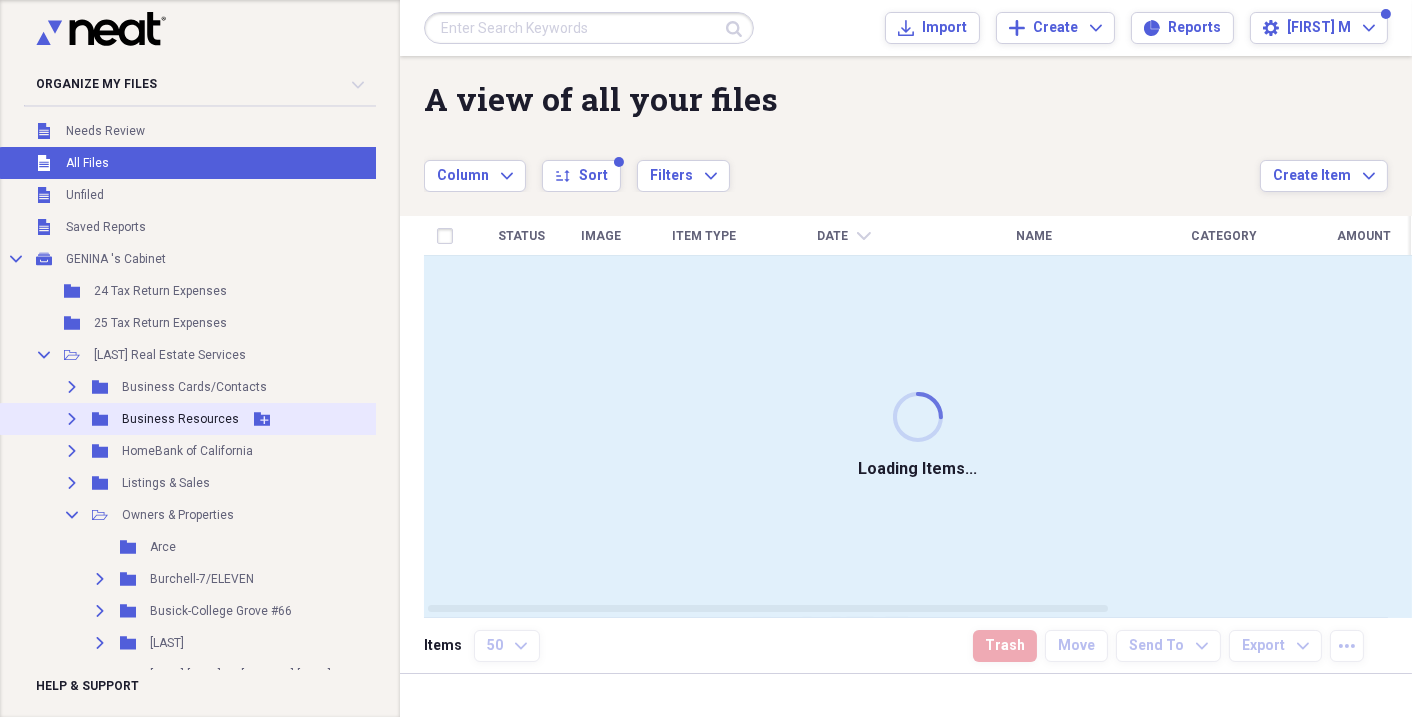 click 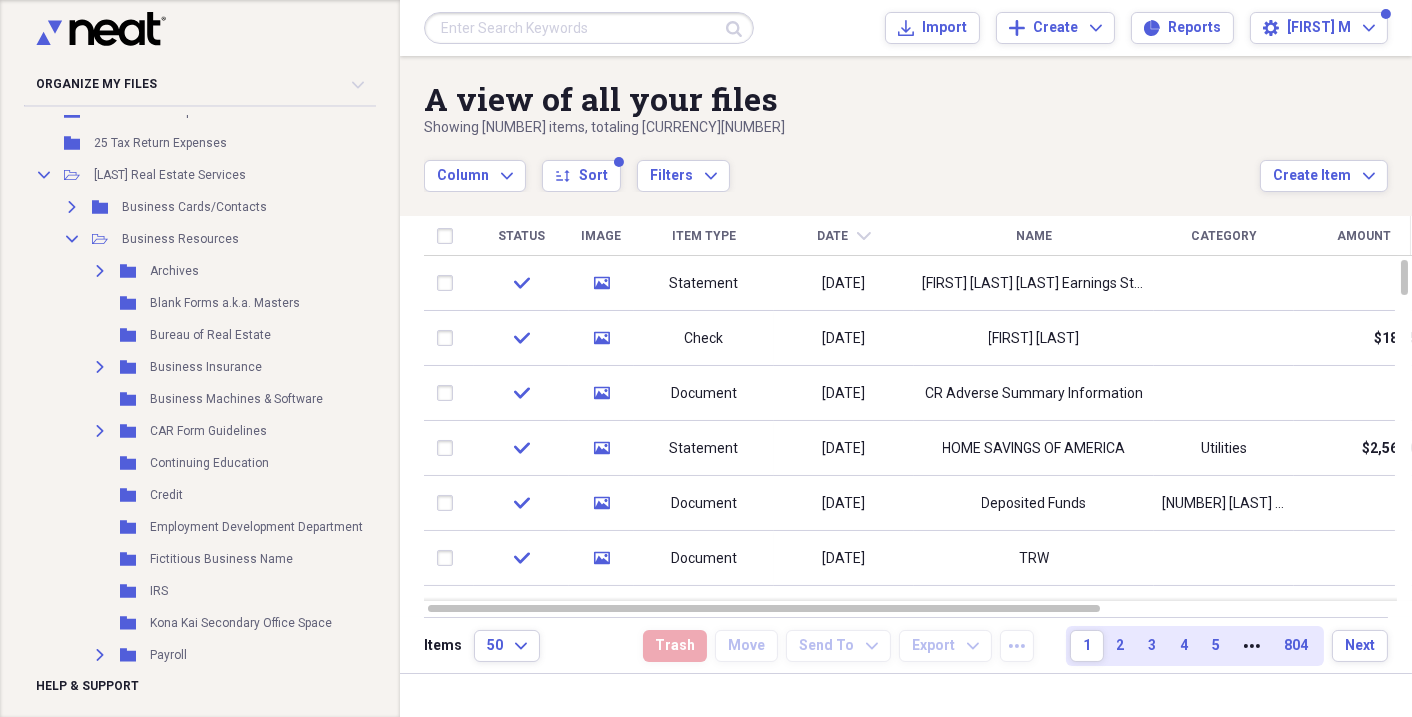 scroll, scrollTop: 359, scrollLeft: 0, axis: vertical 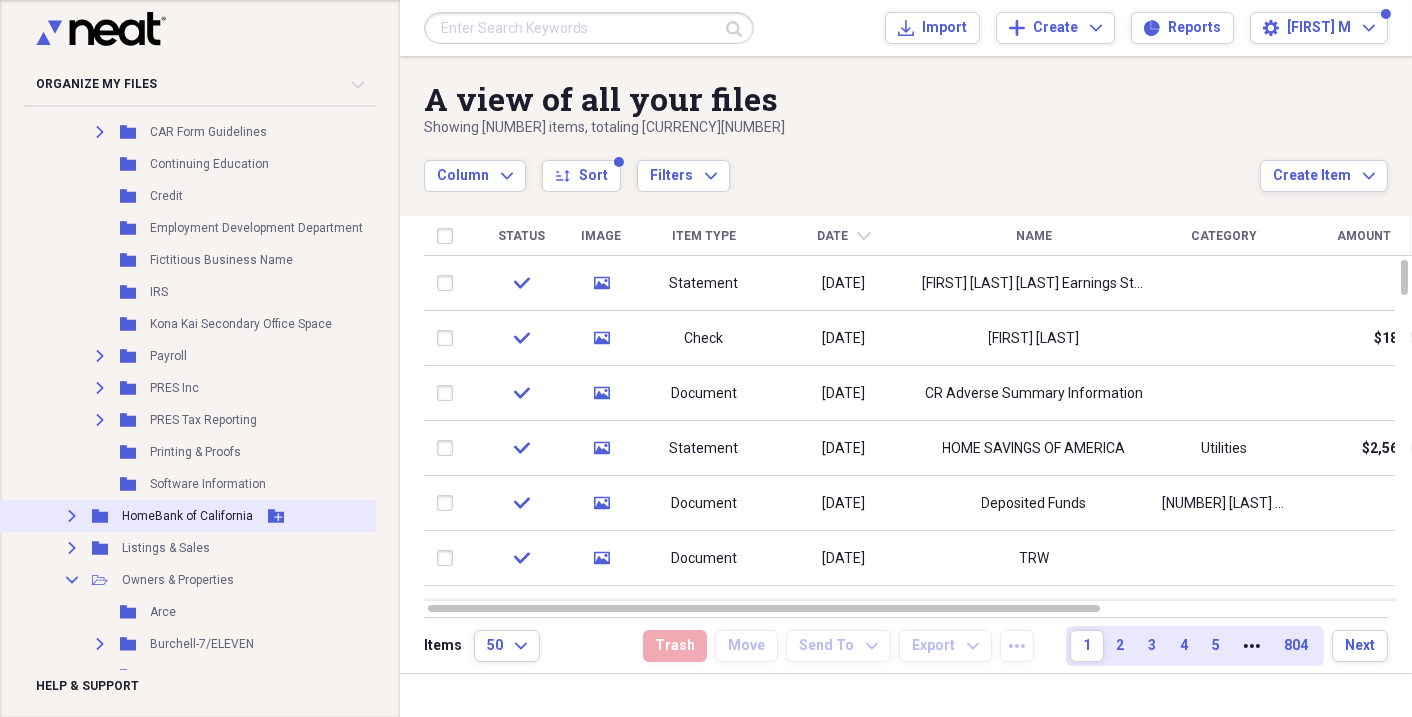 click 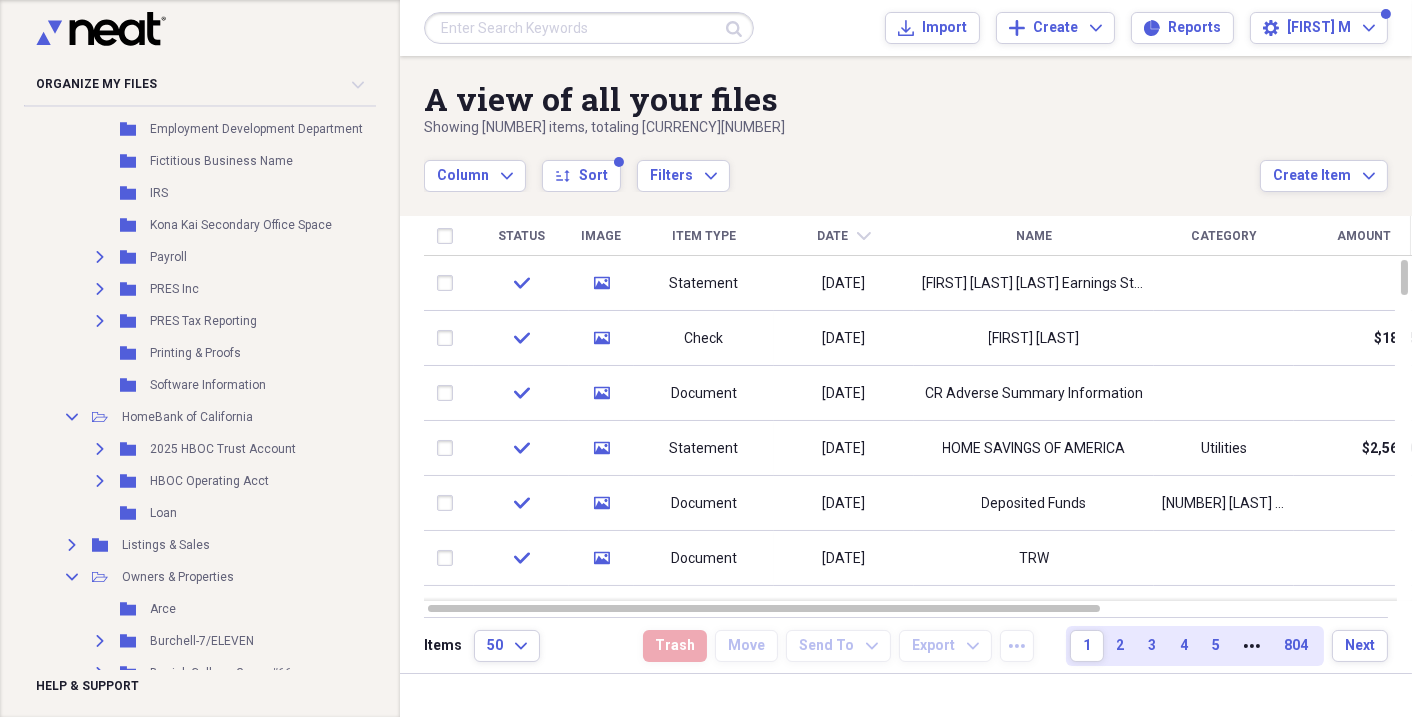 scroll, scrollTop: 600, scrollLeft: 0, axis: vertical 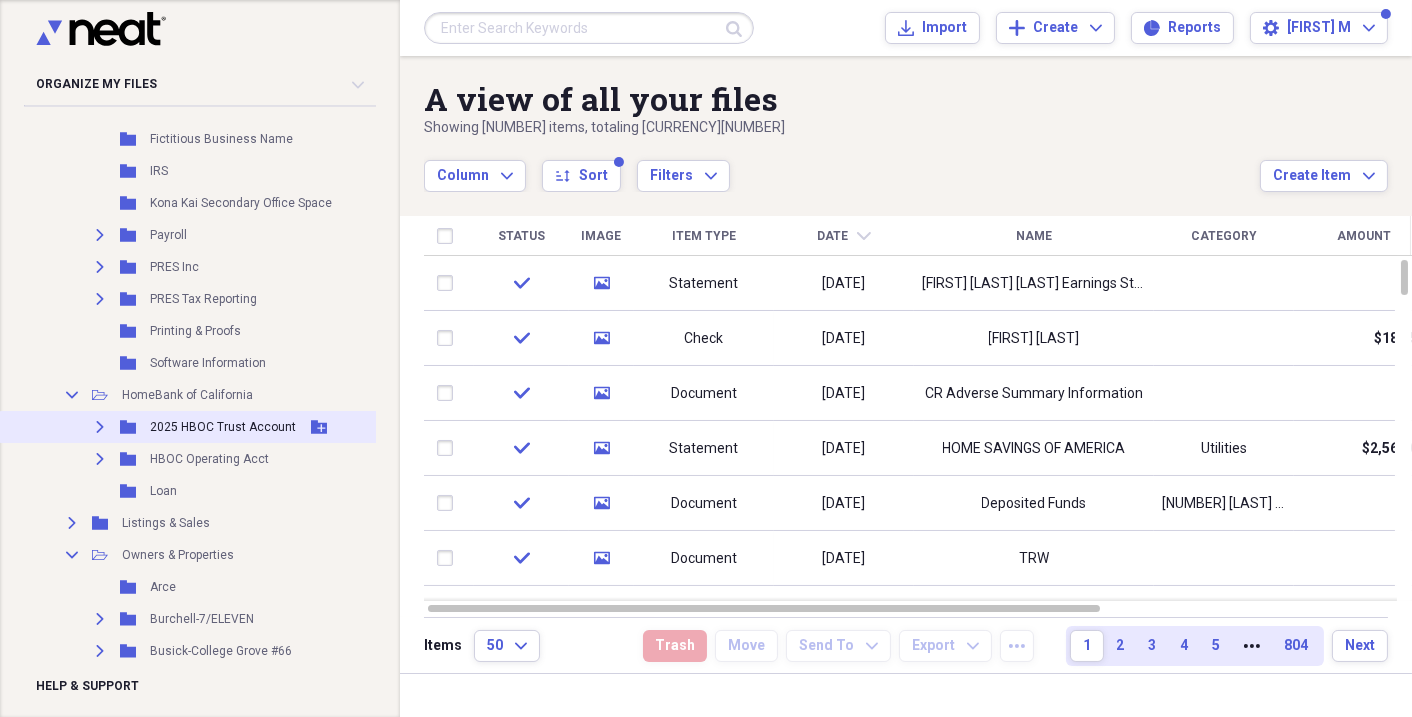 click on "Expand" 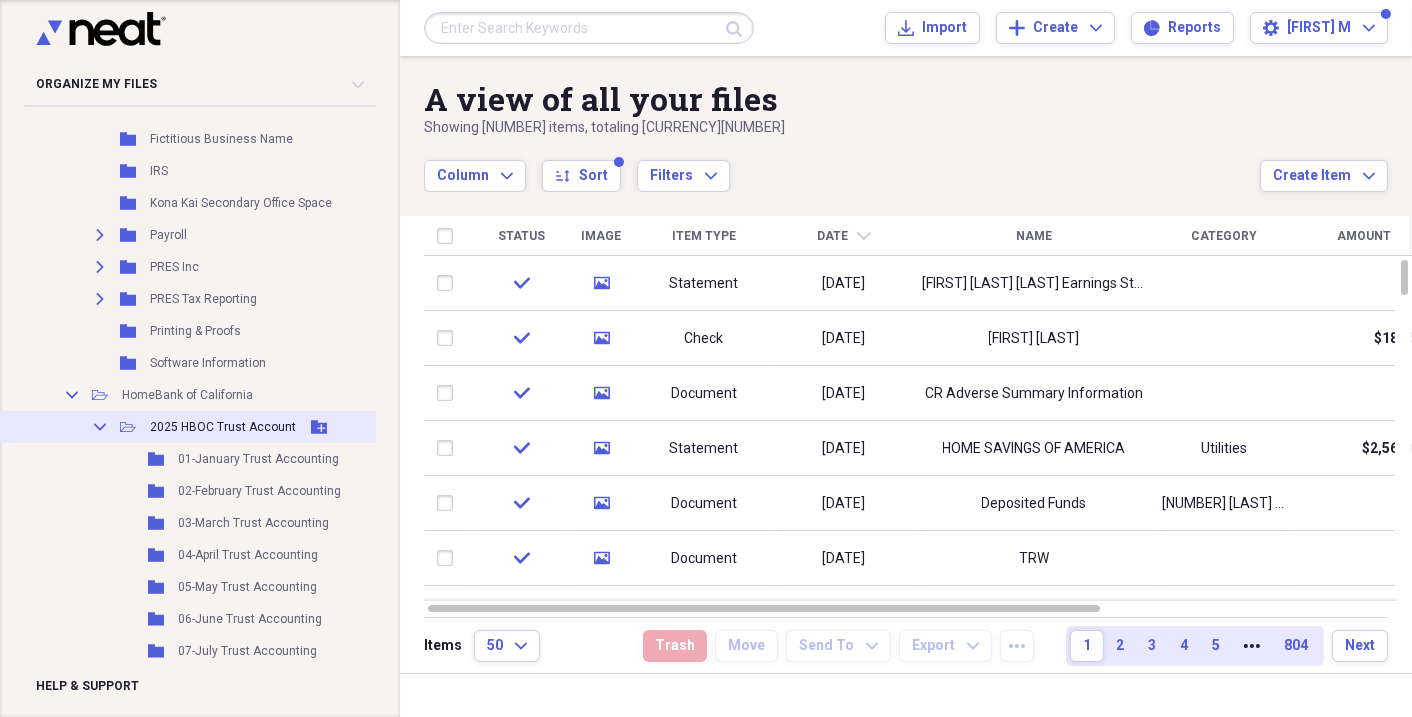 click on "2025 HBOC Trust Account" at bounding box center (223, 427) 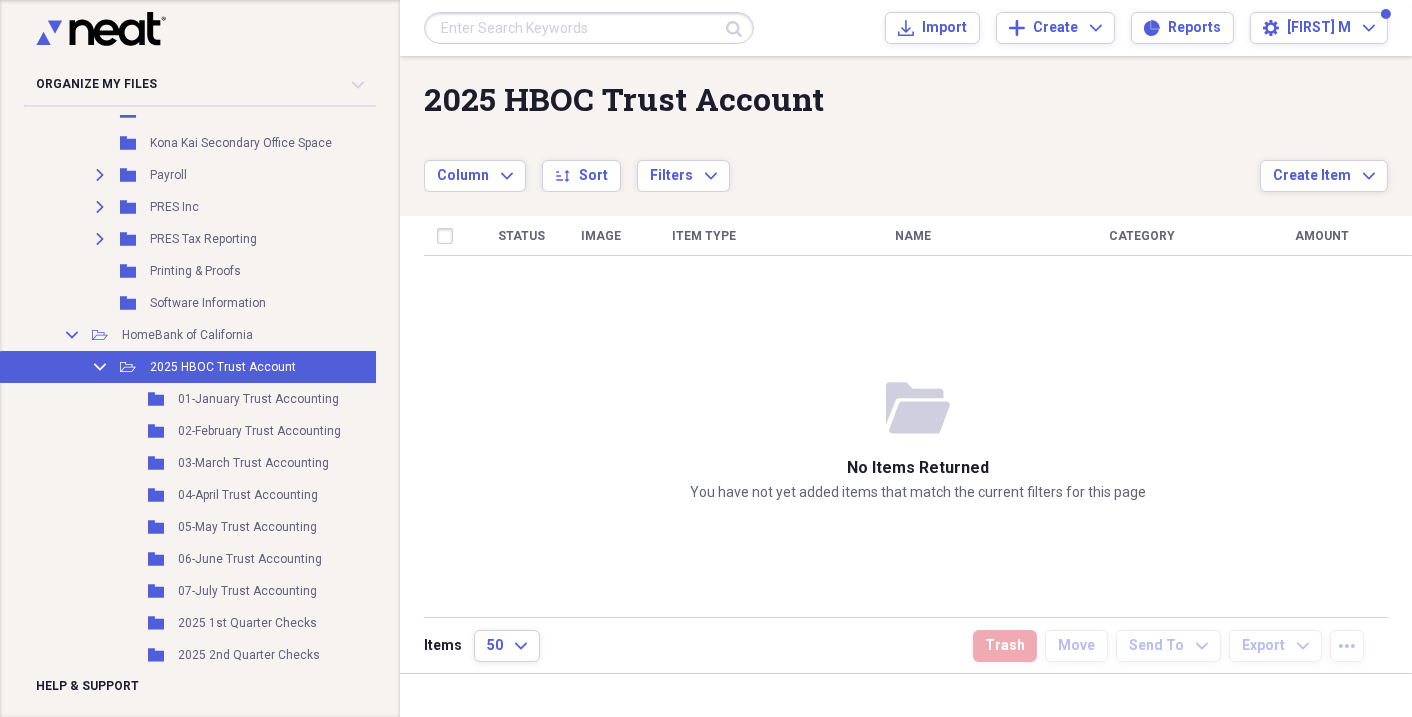 scroll, scrollTop: 720, scrollLeft: 0, axis: vertical 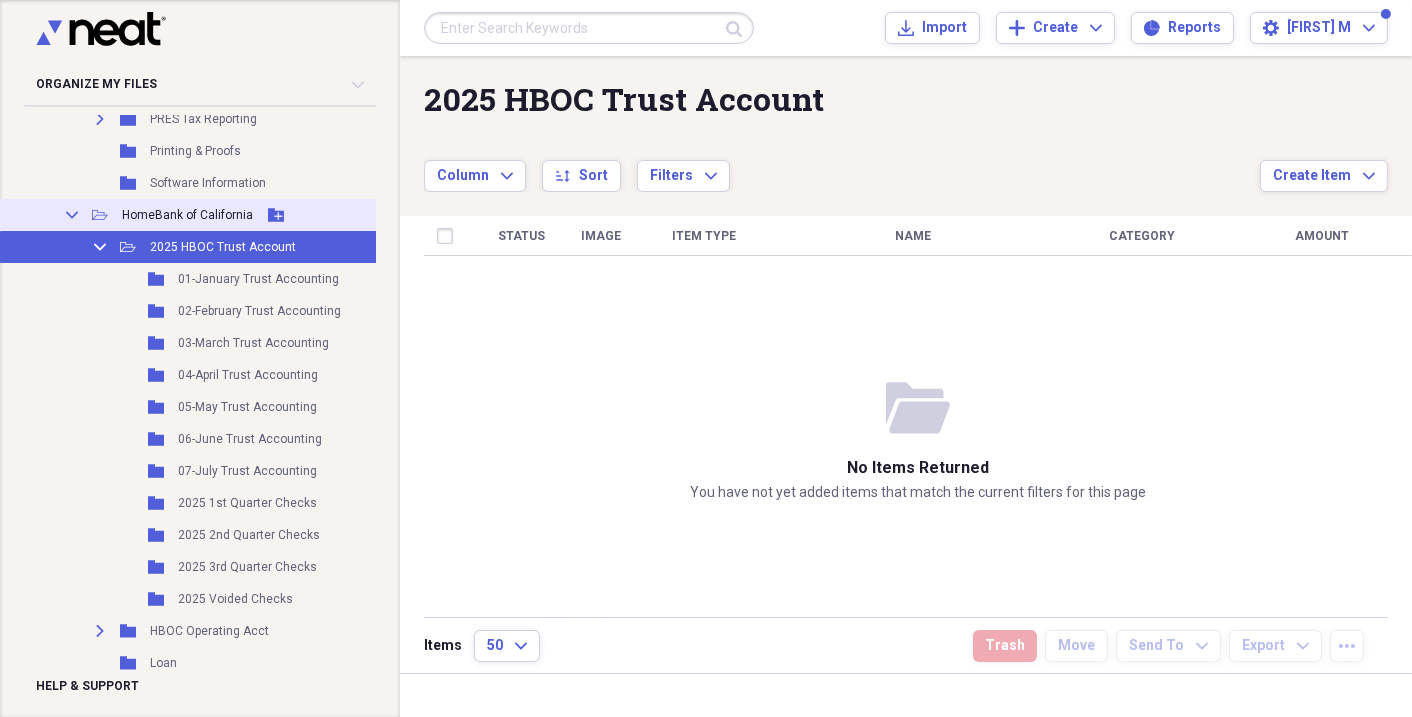 click on "HomeBank of California" at bounding box center (187, 215) 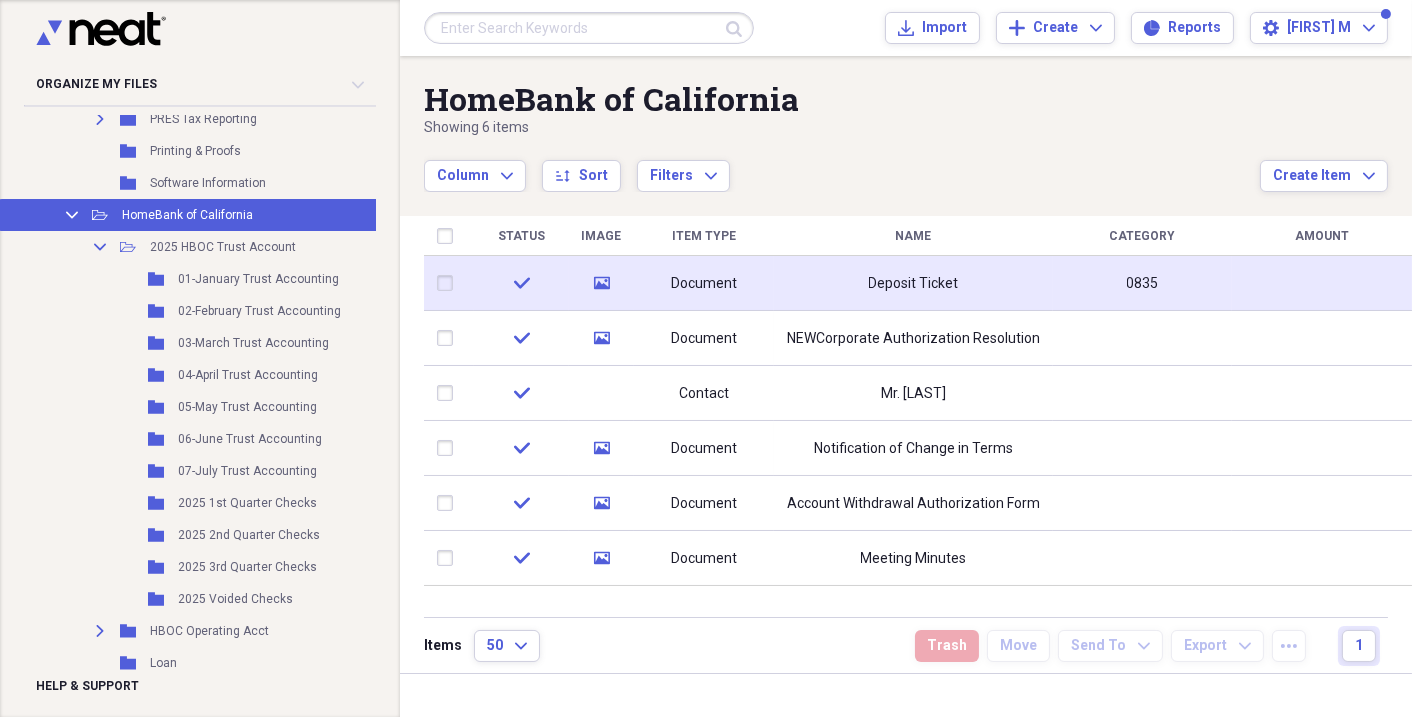 click on "Deposit Ticket" at bounding box center [914, 284] 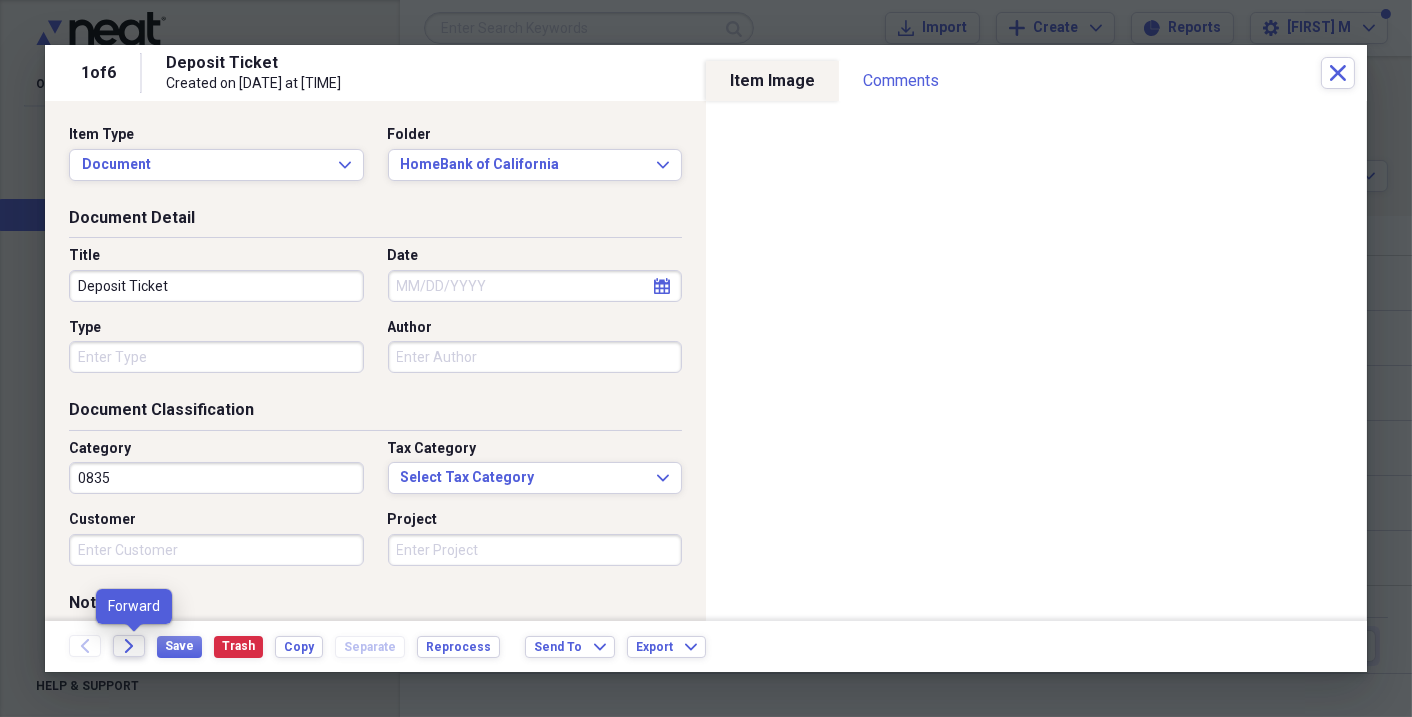 click on "Forward" 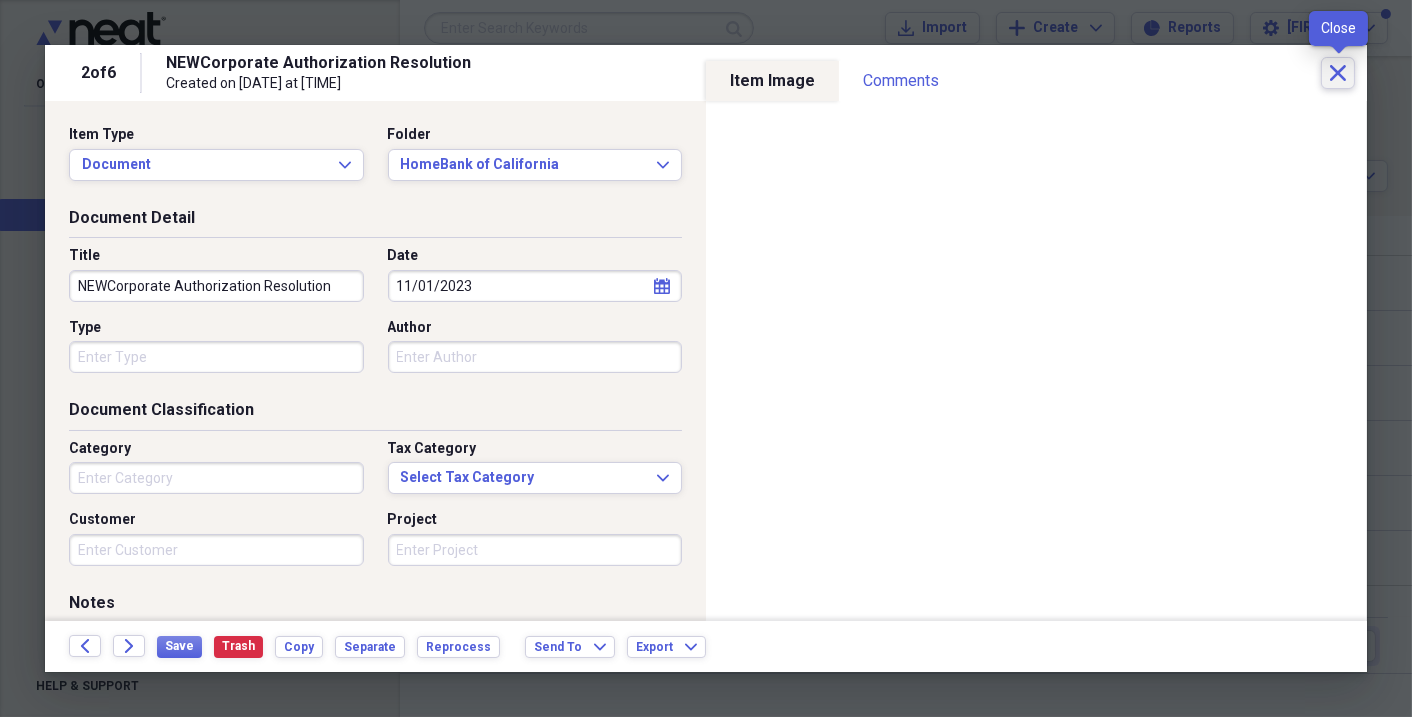 click on "Close" 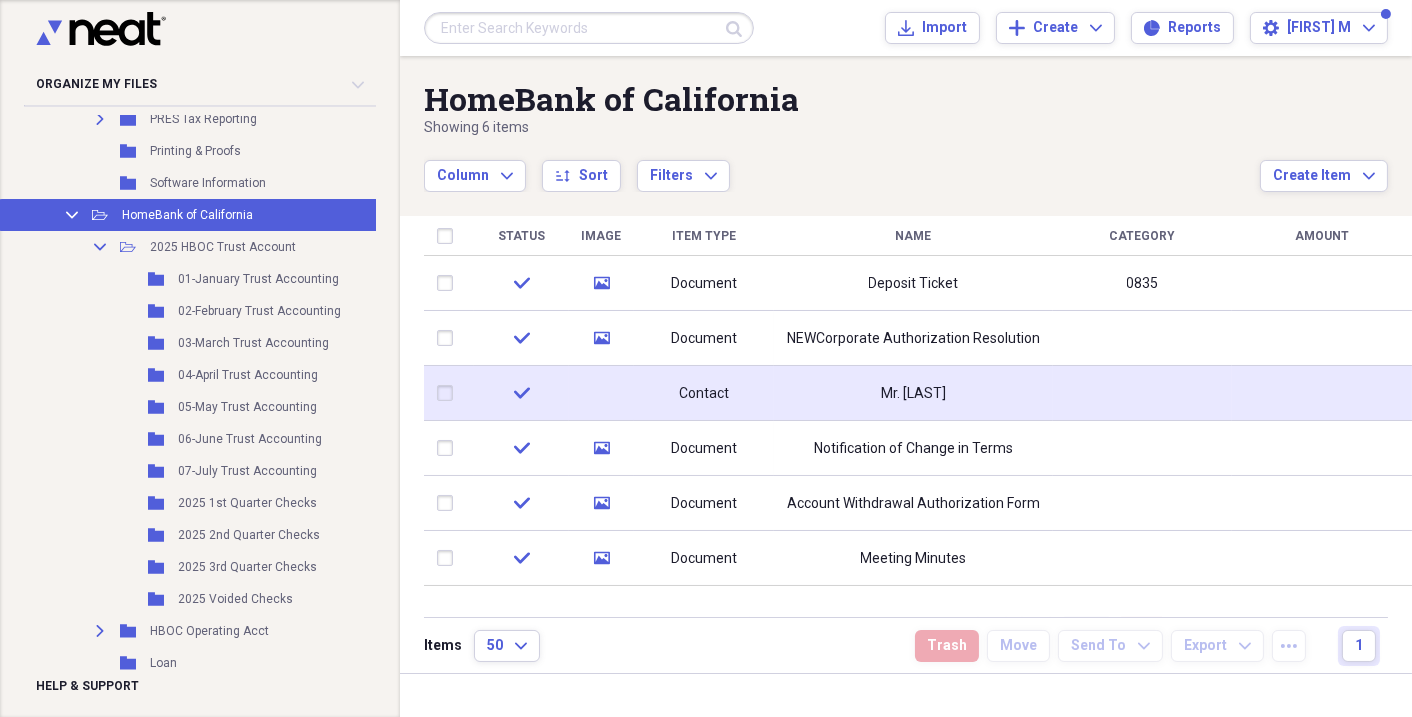 click on "Mr. [LAST]" at bounding box center [913, 394] 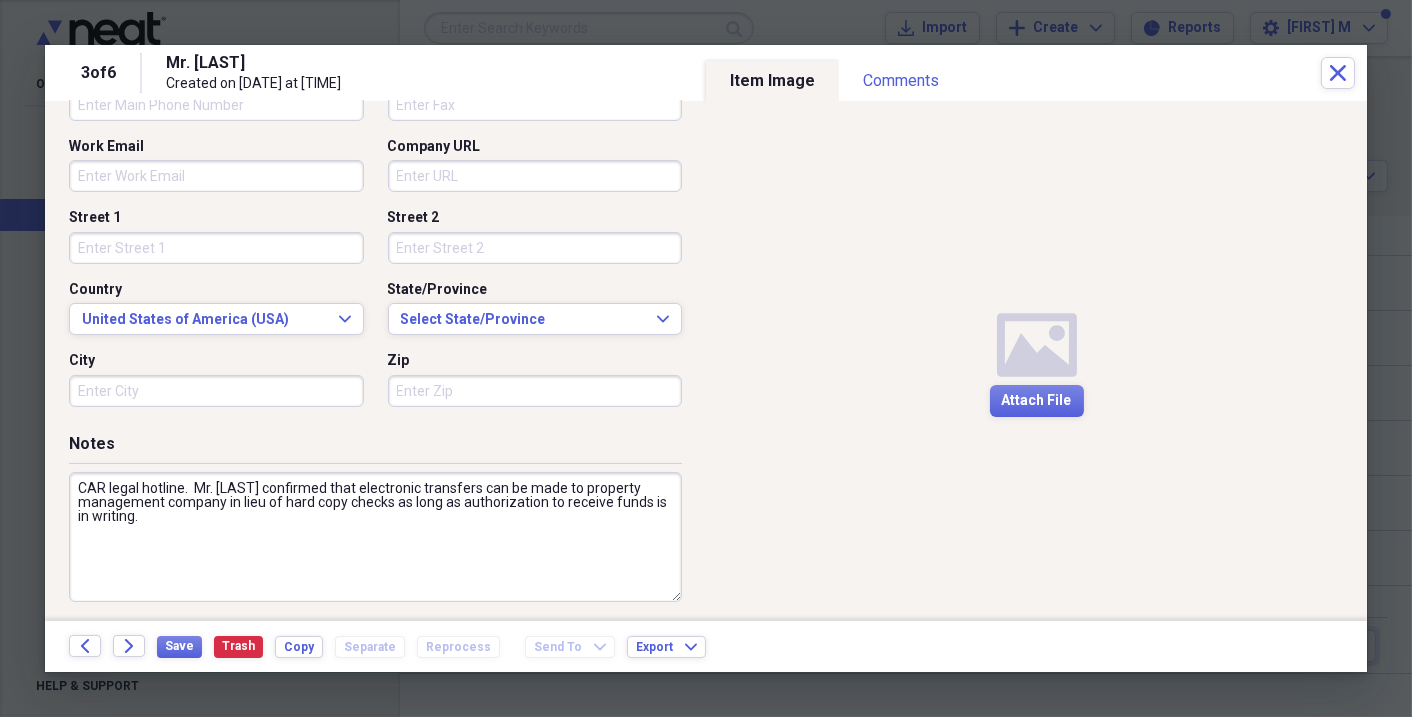 scroll, scrollTop: 592, scrollLeft: 0, axis: vertical 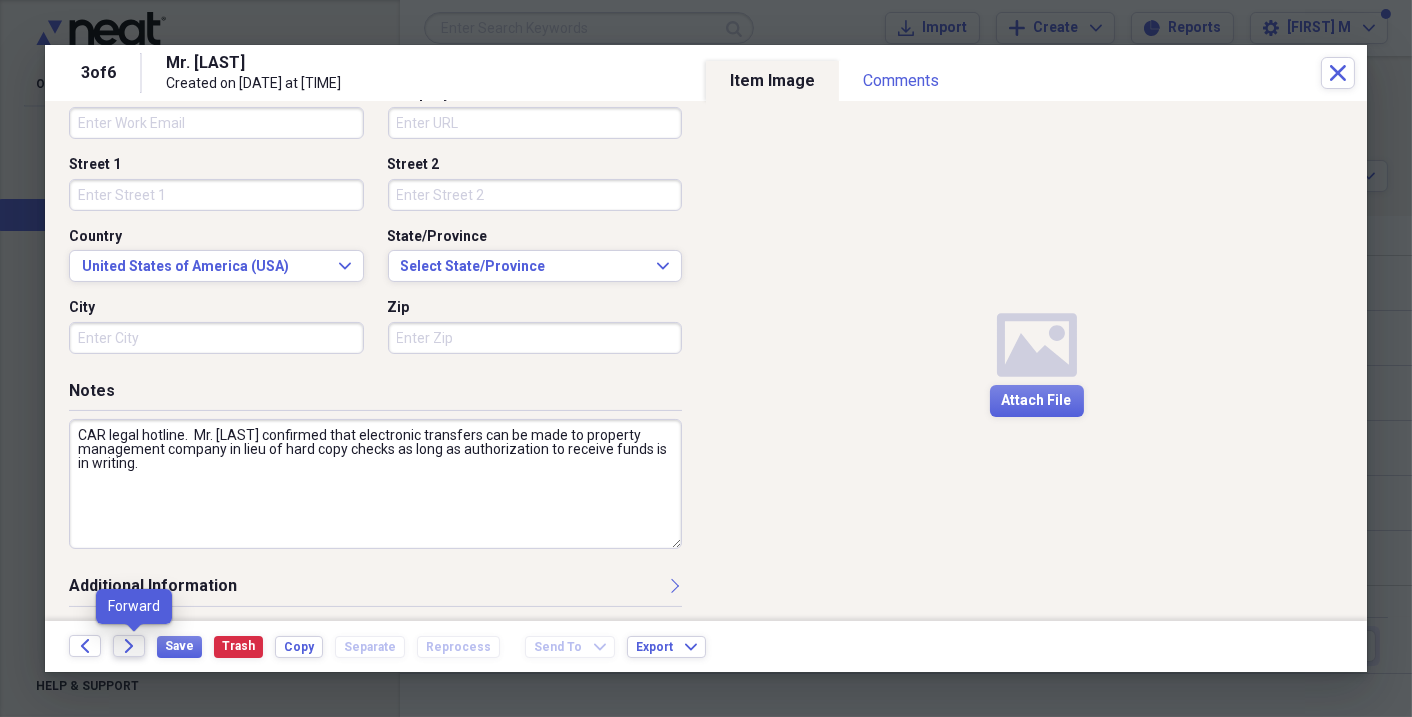 click 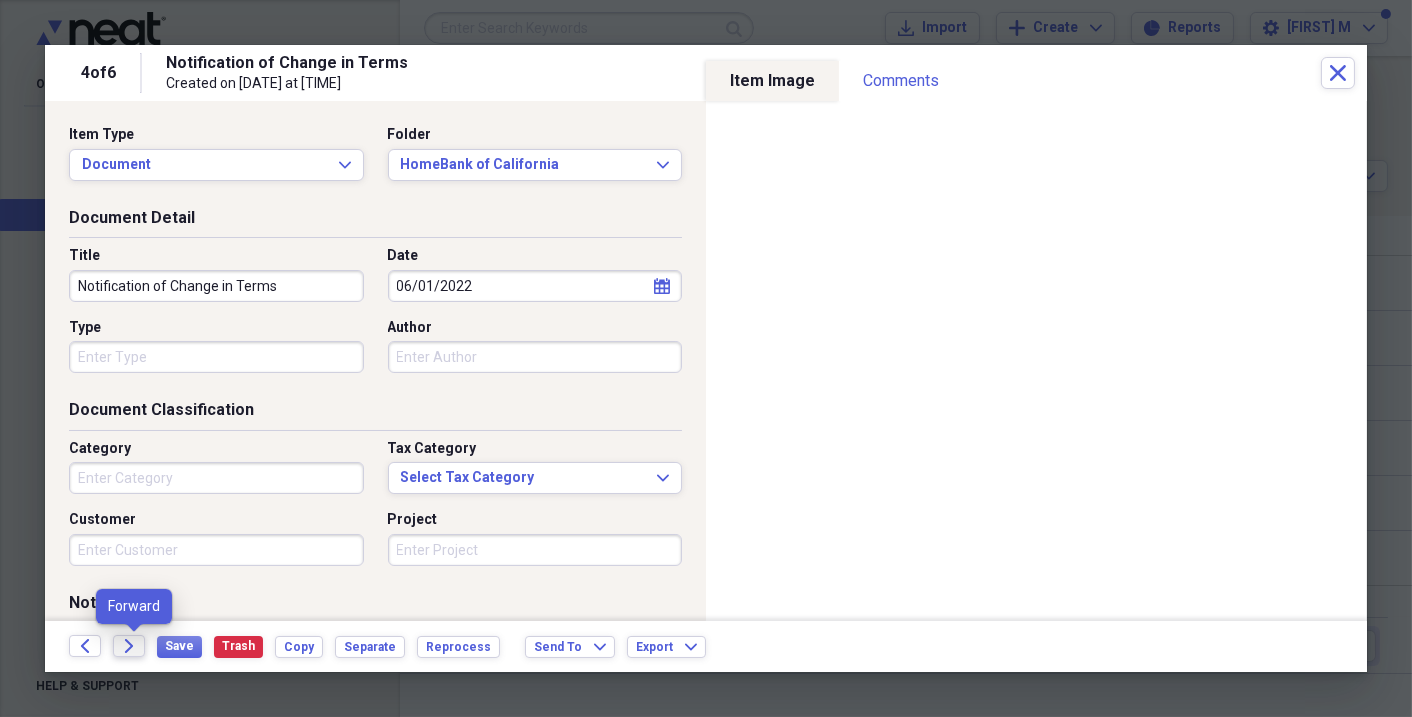 click 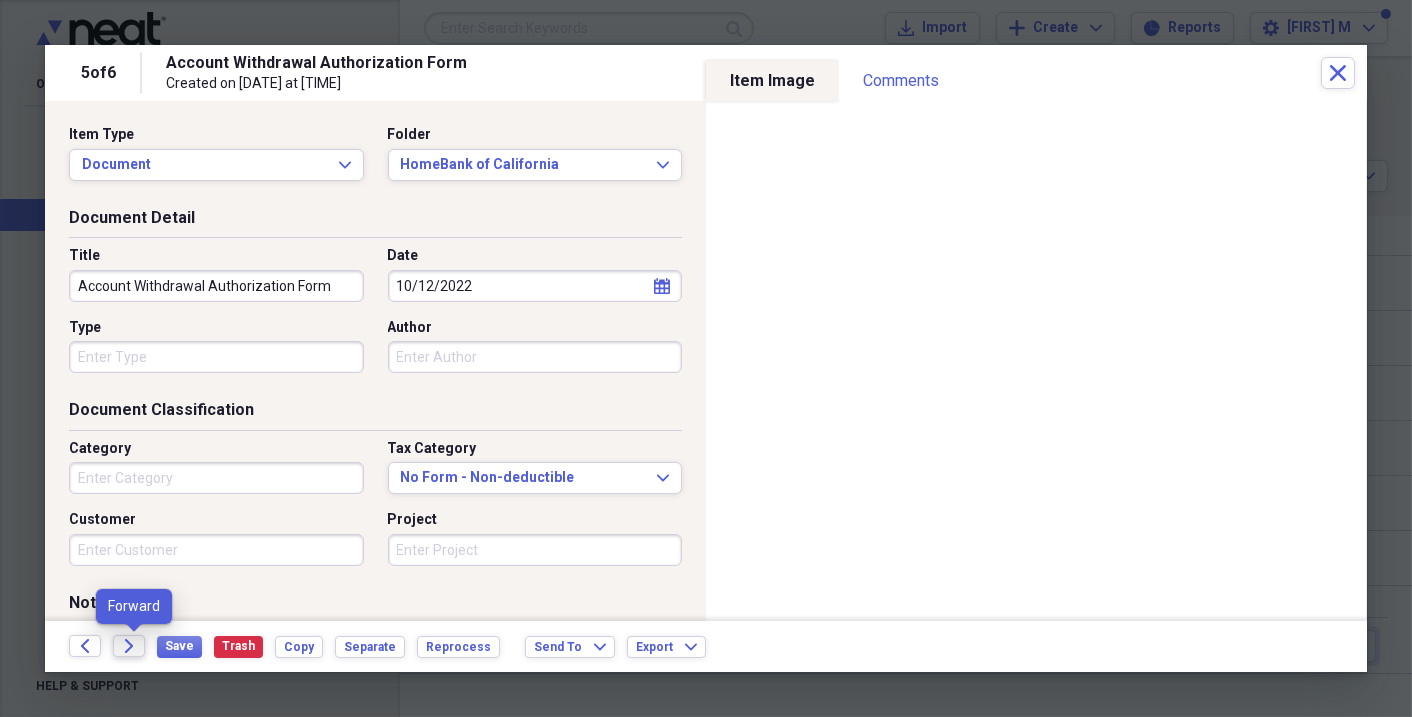 click 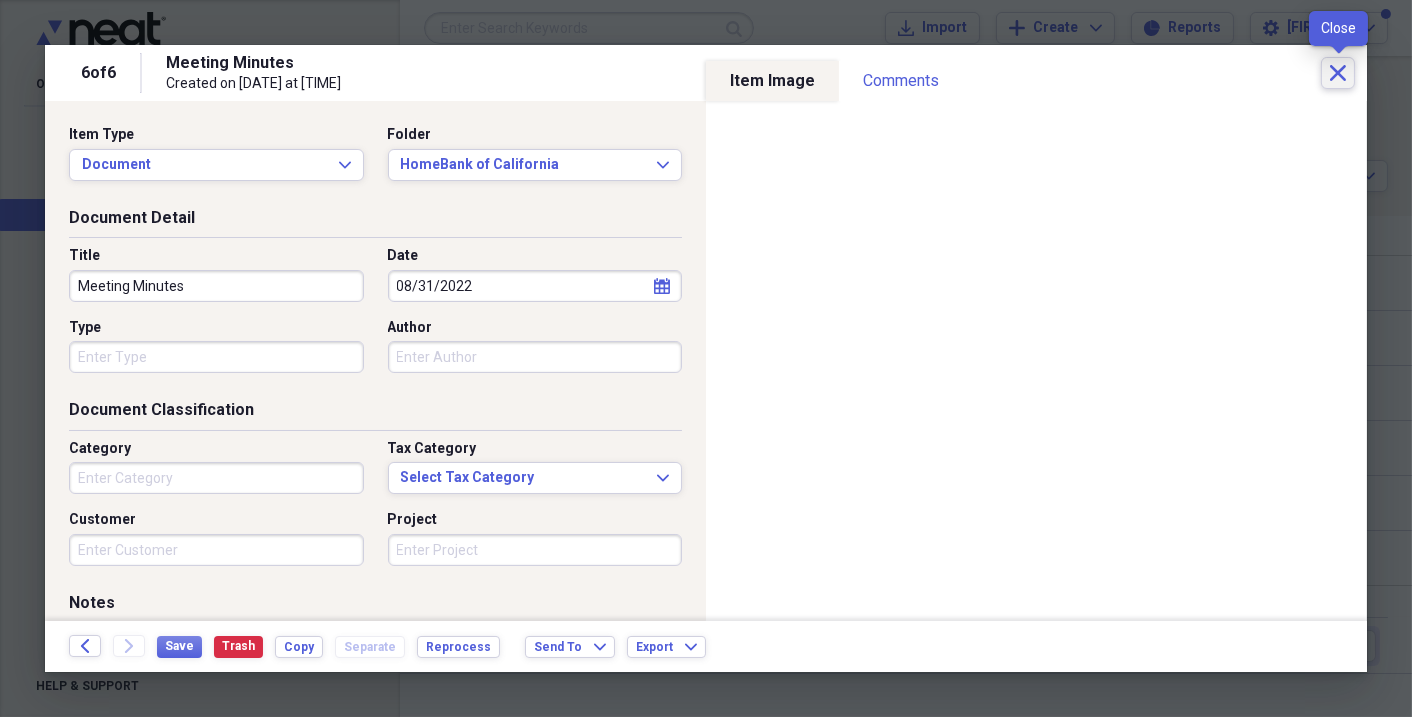 click on "Close" at bounding box center (1338, 73) 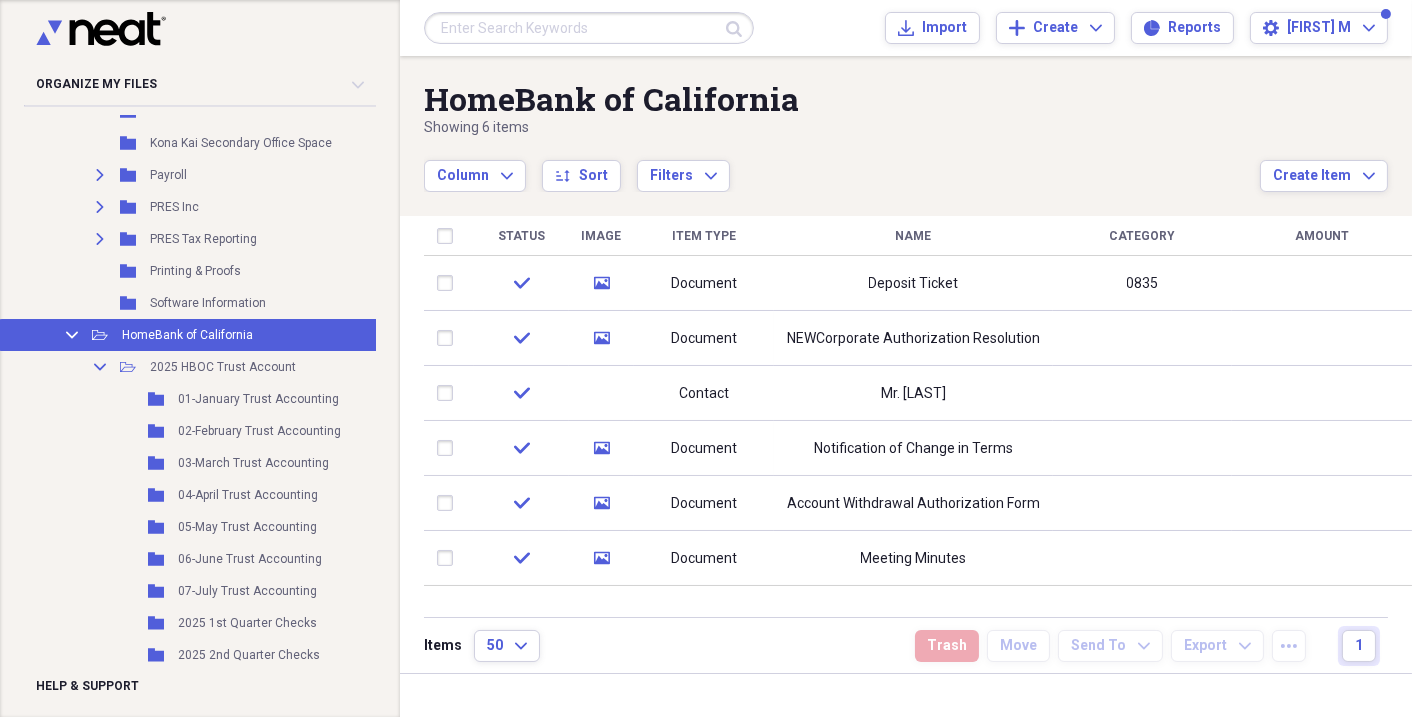 scroll, scrollTop: 600, scrollLeft: 0, axis: vertical 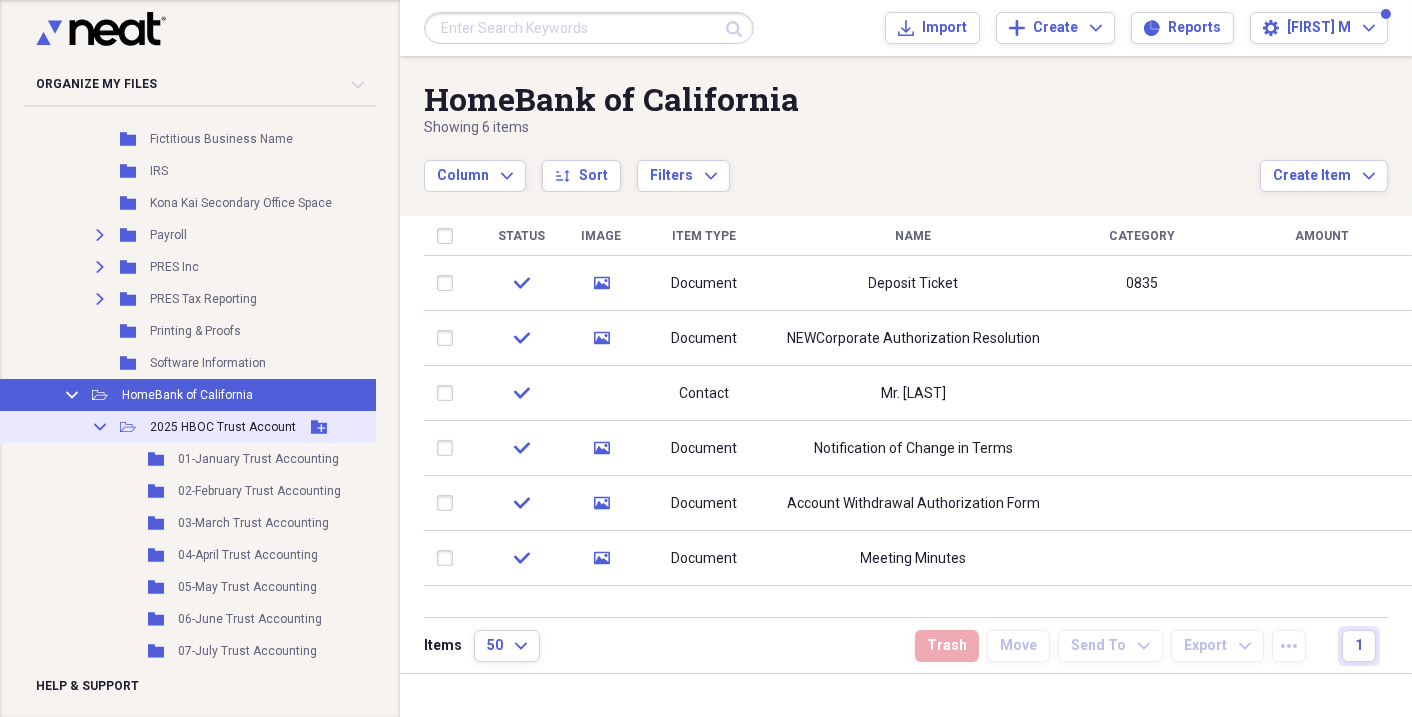click on "2025 HBOC Trust Account" at bounding box center [223, 427] 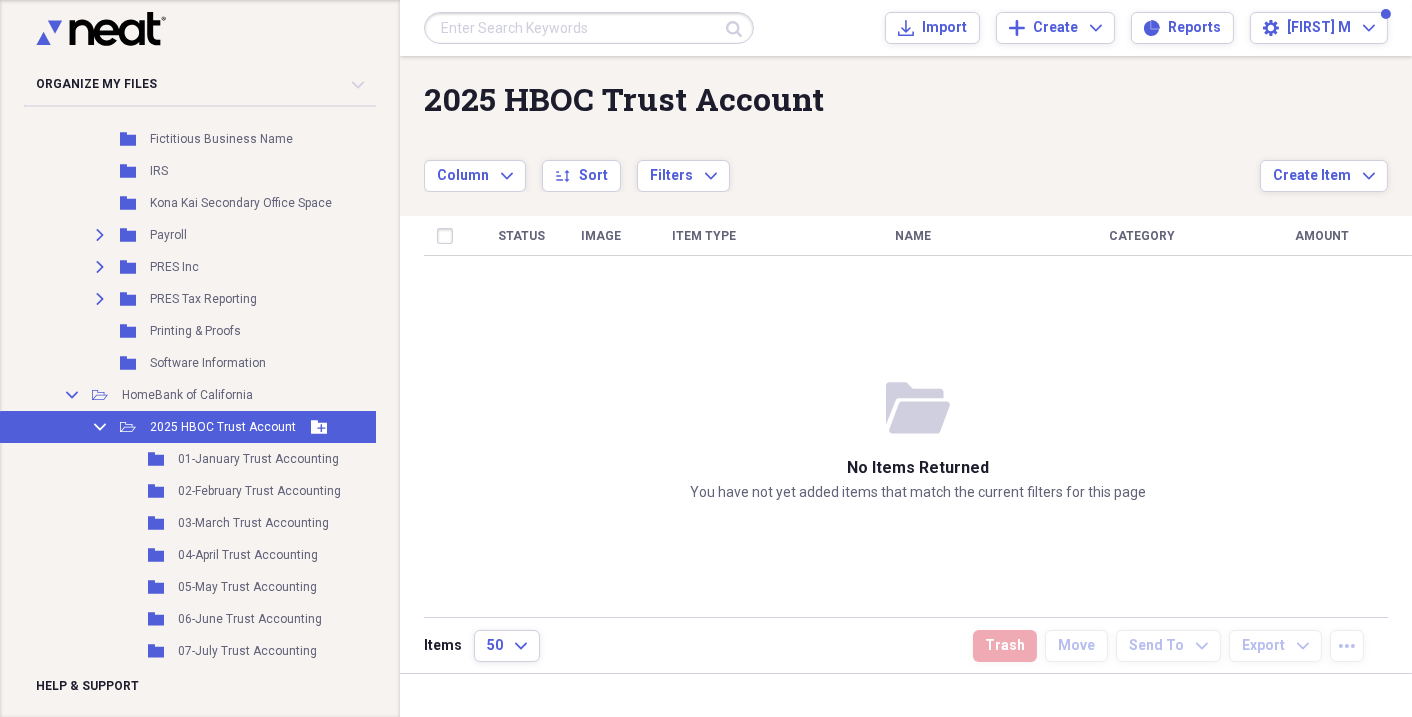 click on "Collapse" 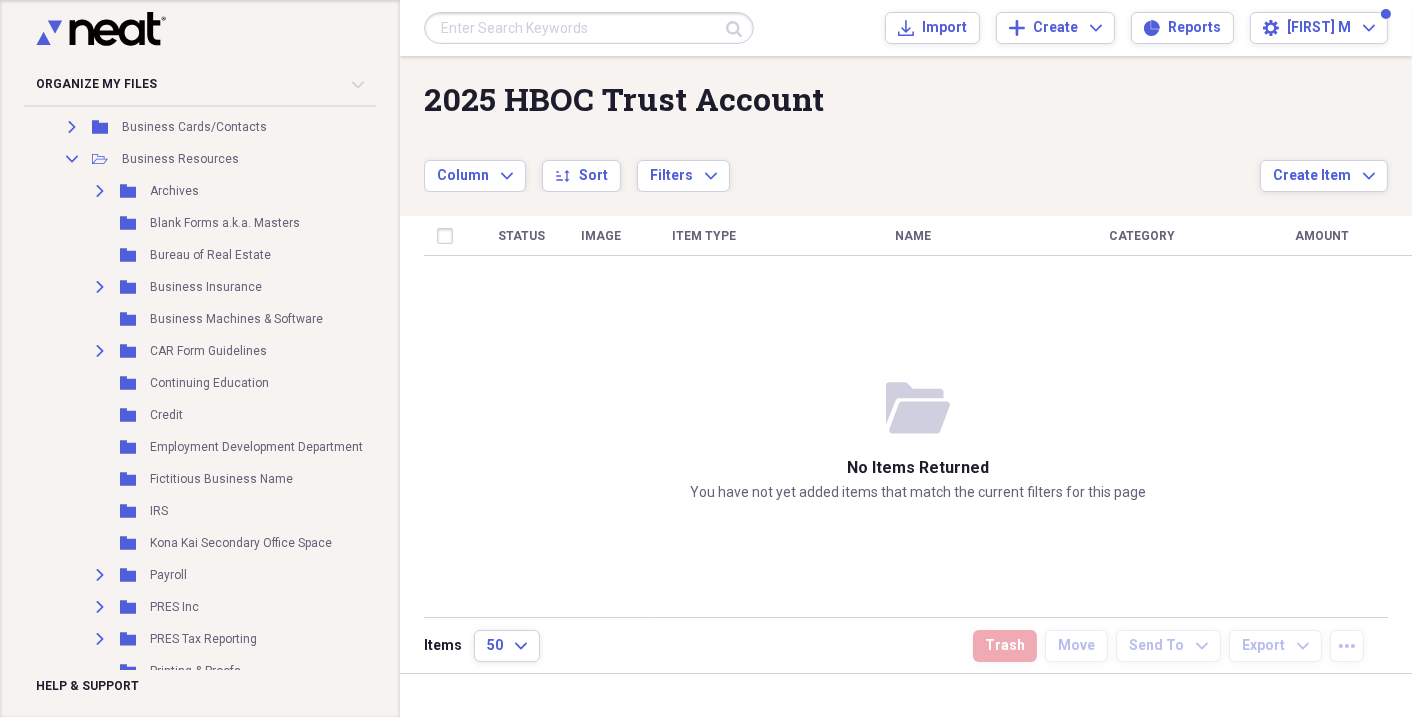 scroll, scrollTop: 240, scrollLeft: 0, axis: vertical 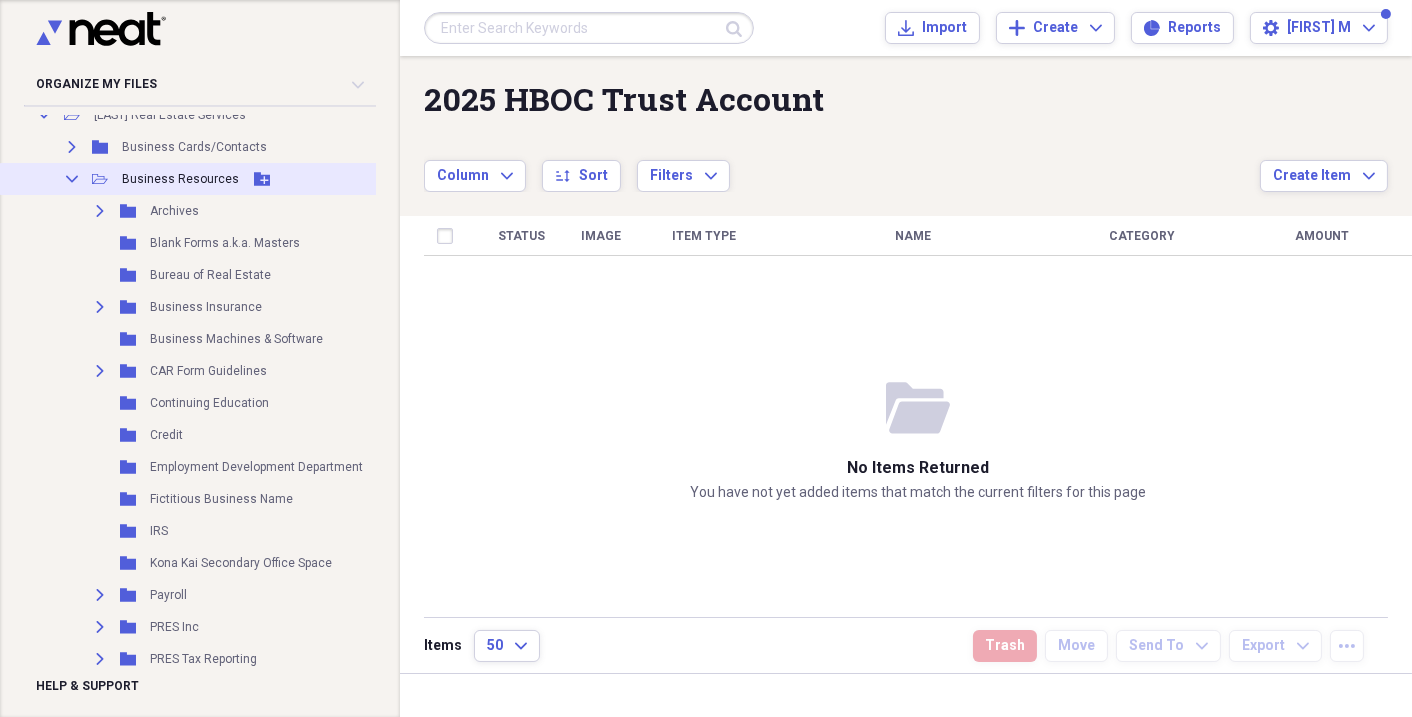 click on "Business Resources" at bounding box center [180, 179] 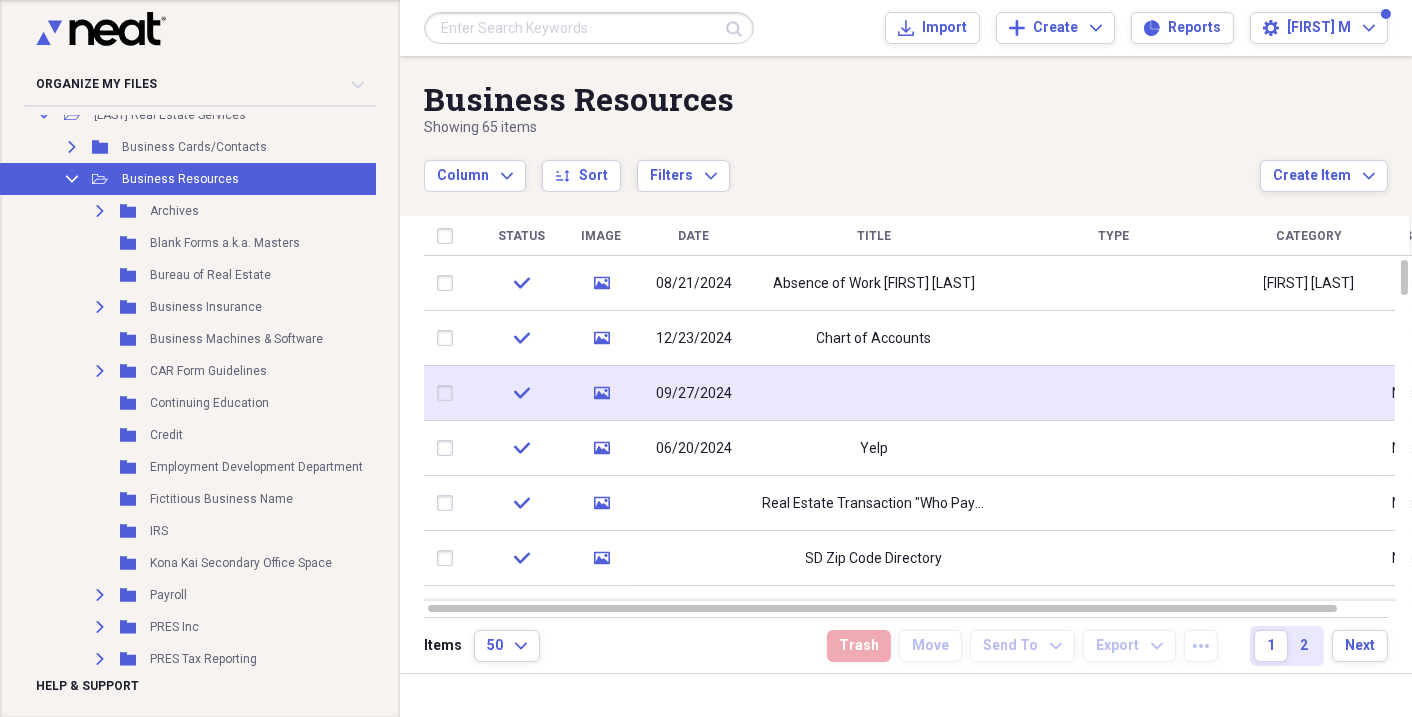 click at bounding box center [874, 393] 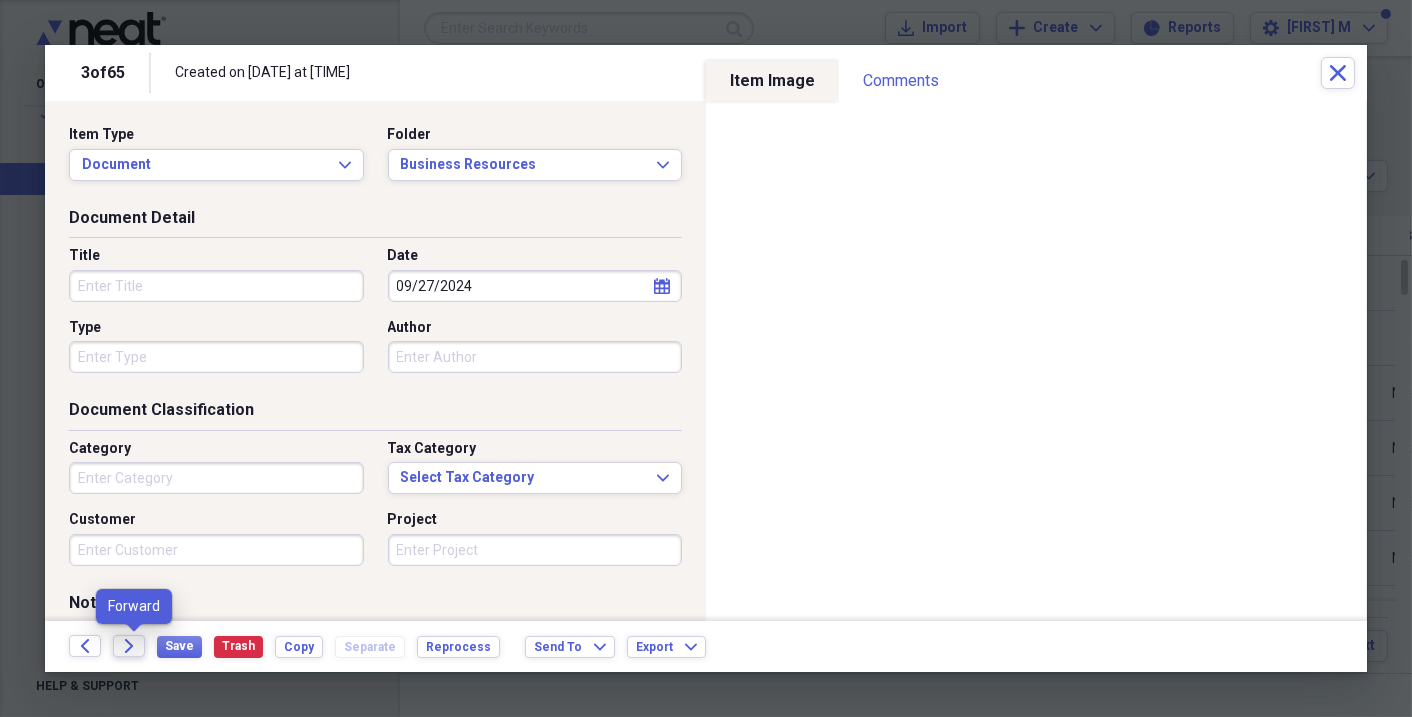 click on "Forward" 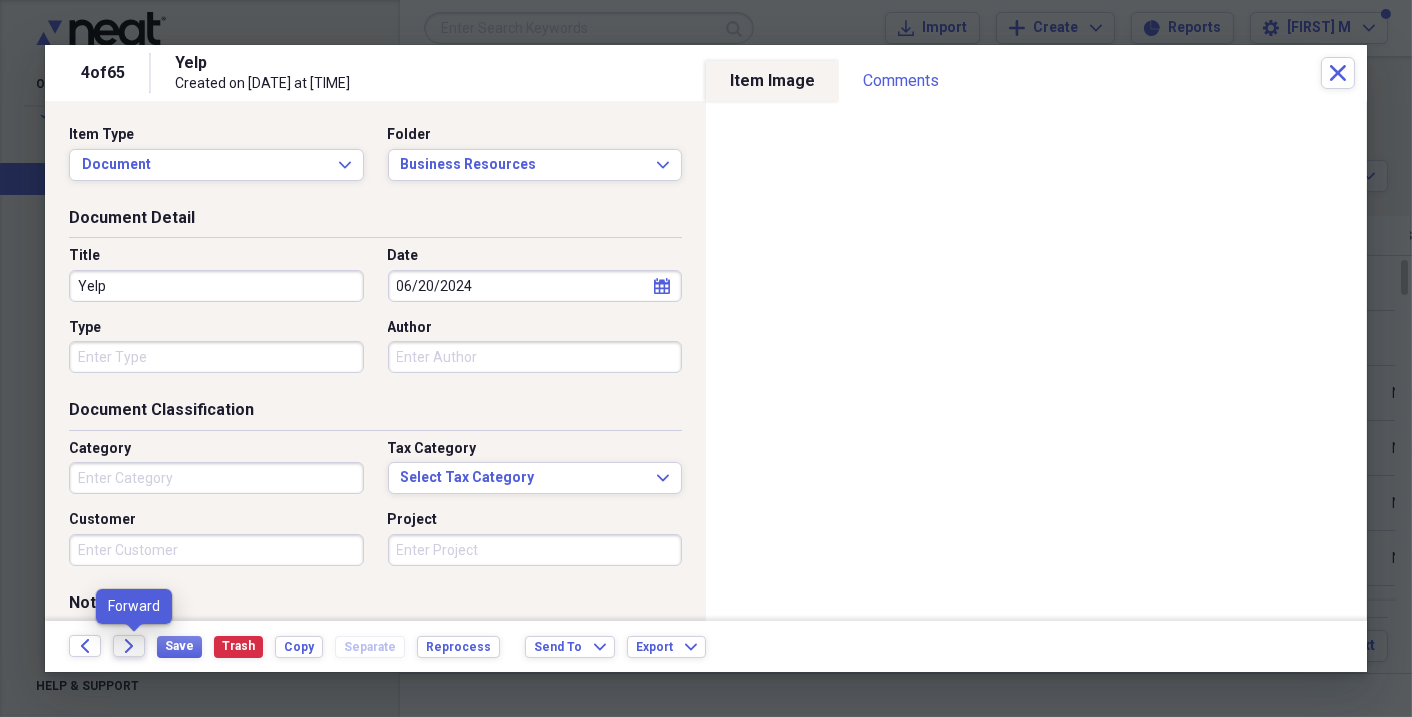 click on "Forward" 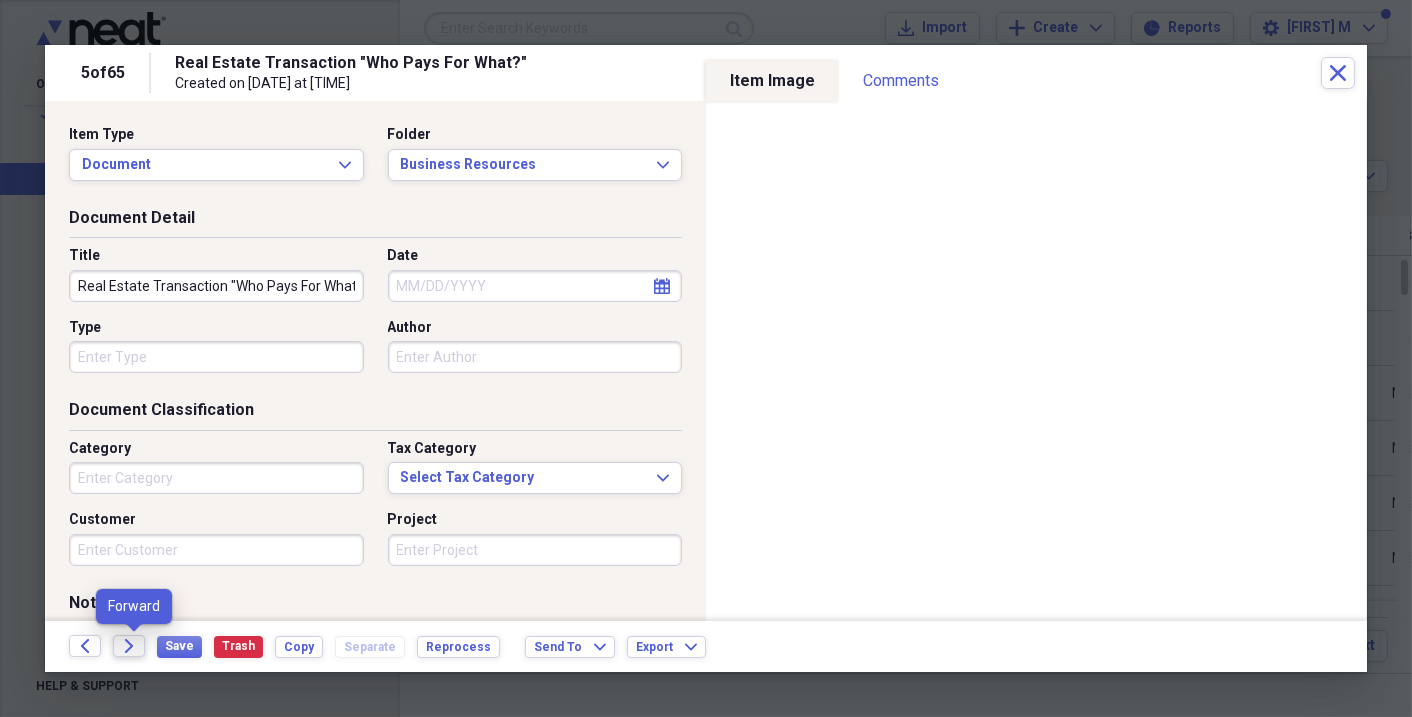 click on "Forward" 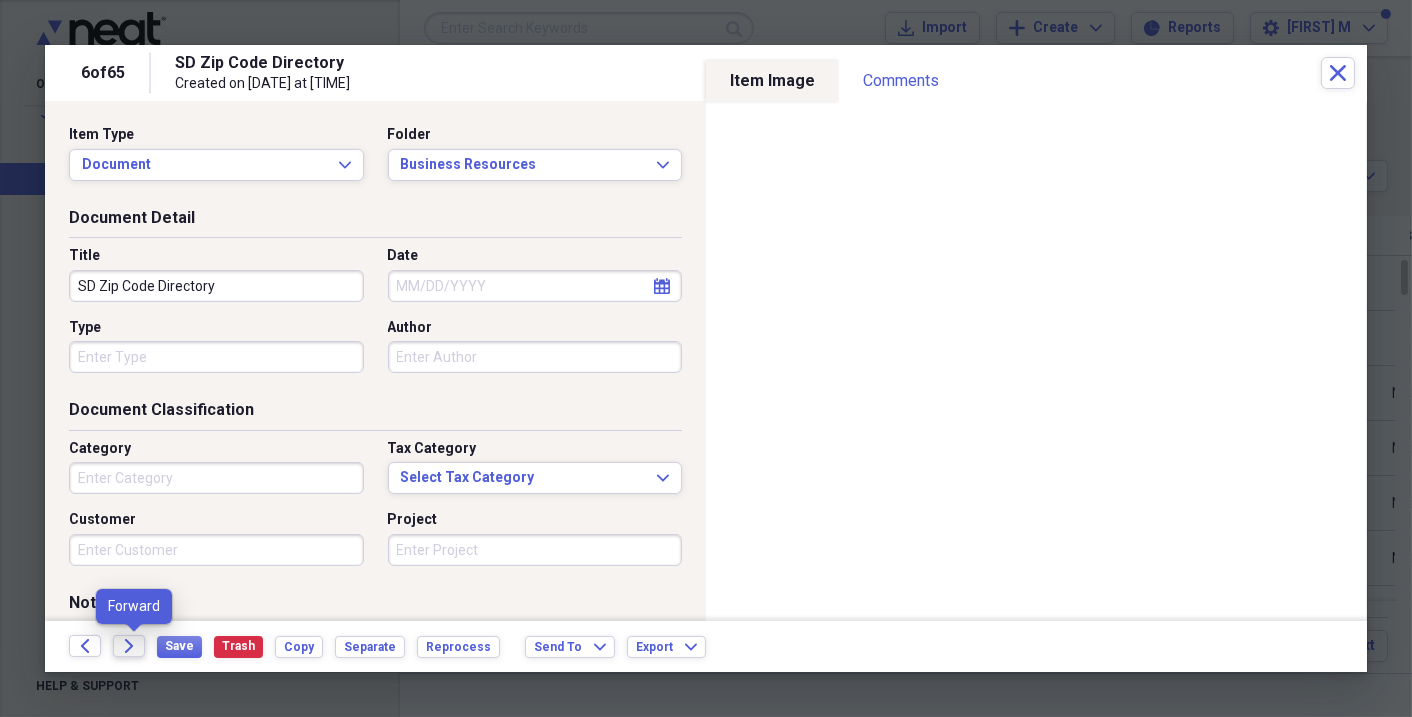 click on "Forward" 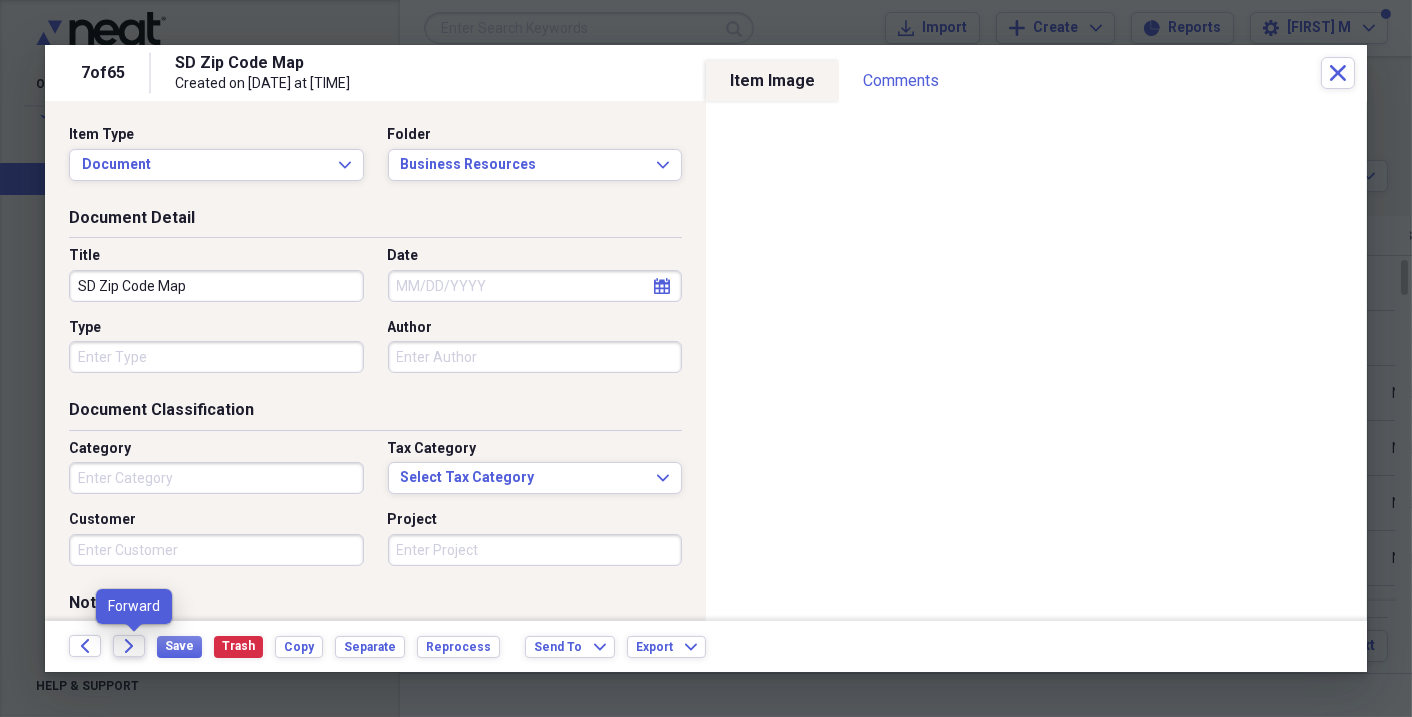 click on "Forward" 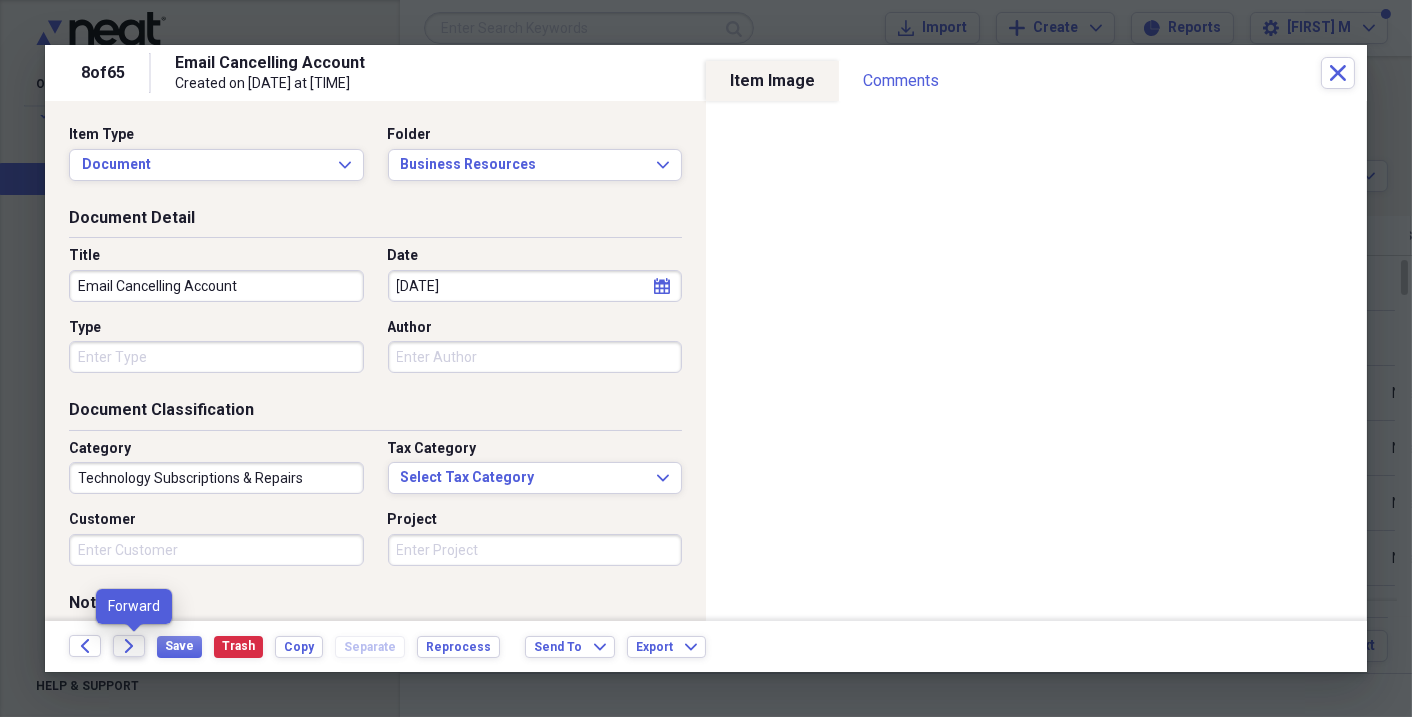 click on "Forward" 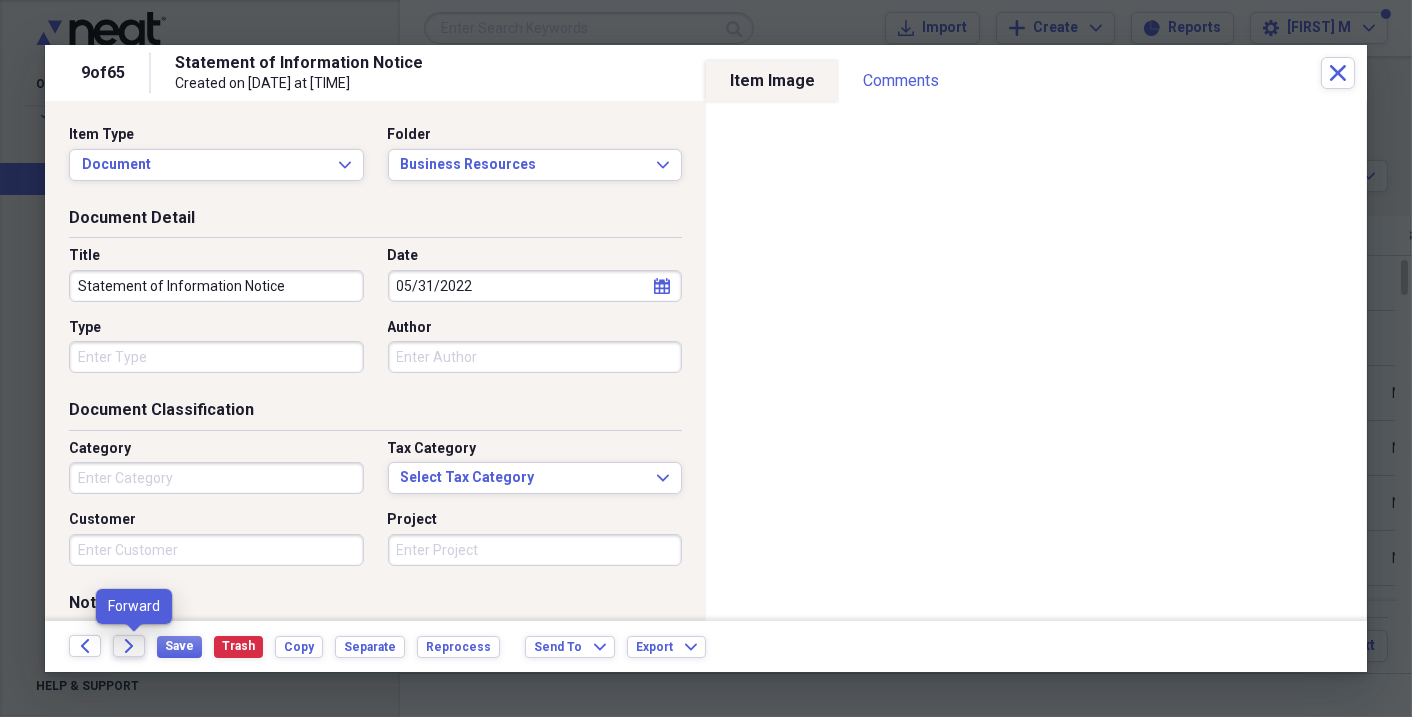 click on "Forward" 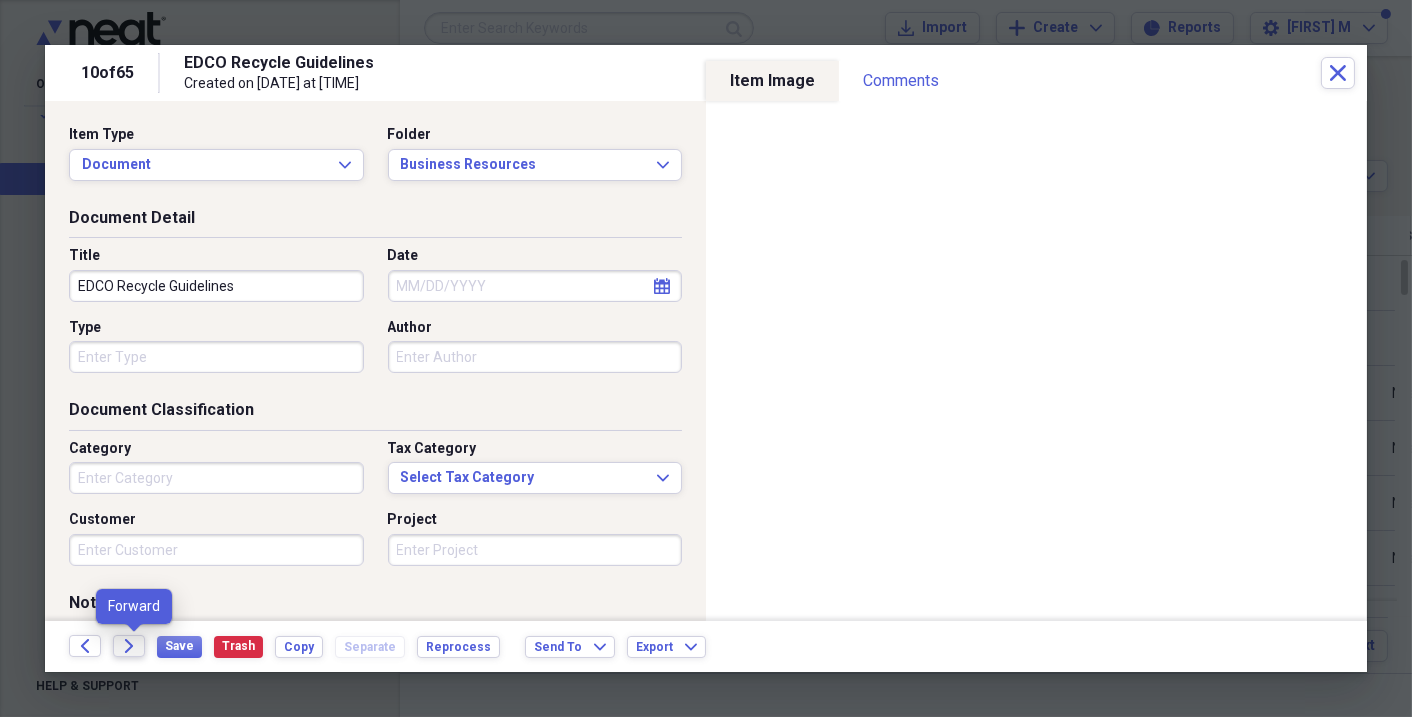 click on "Forward" 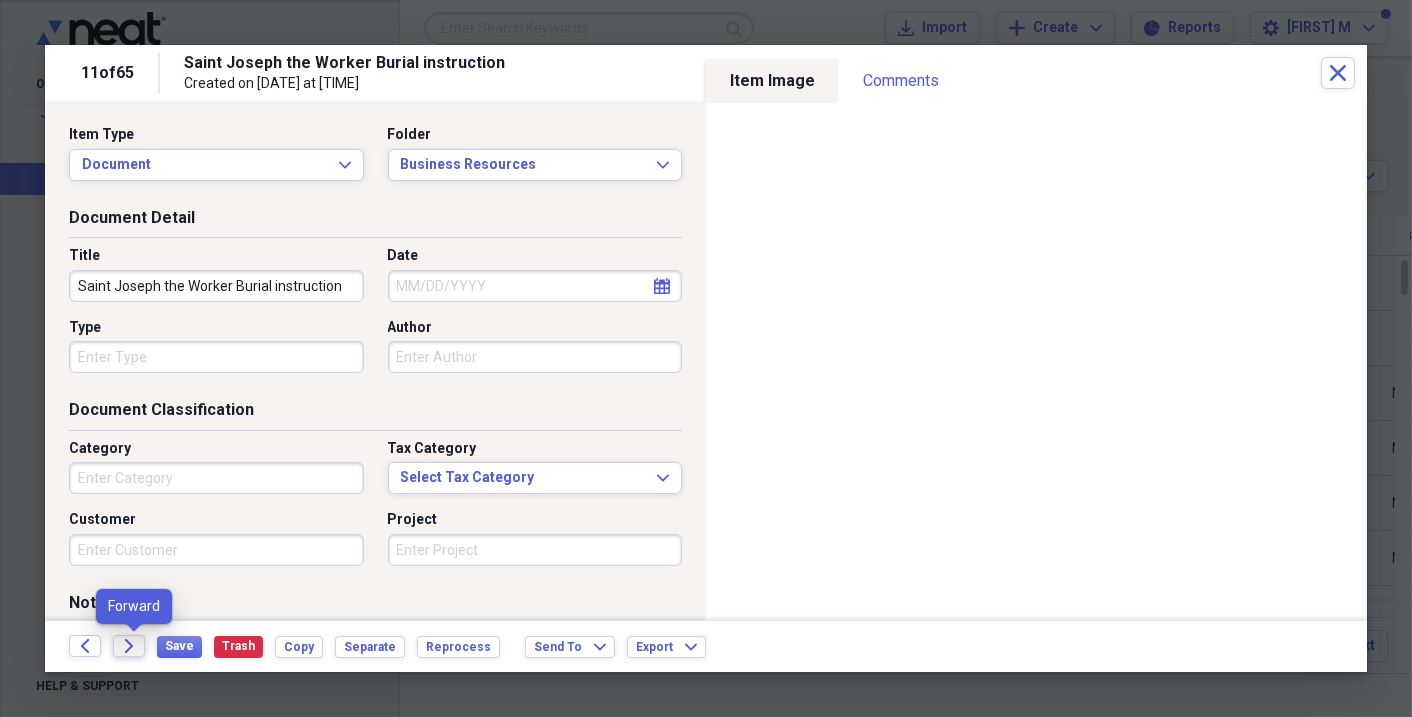 click on "Forward" 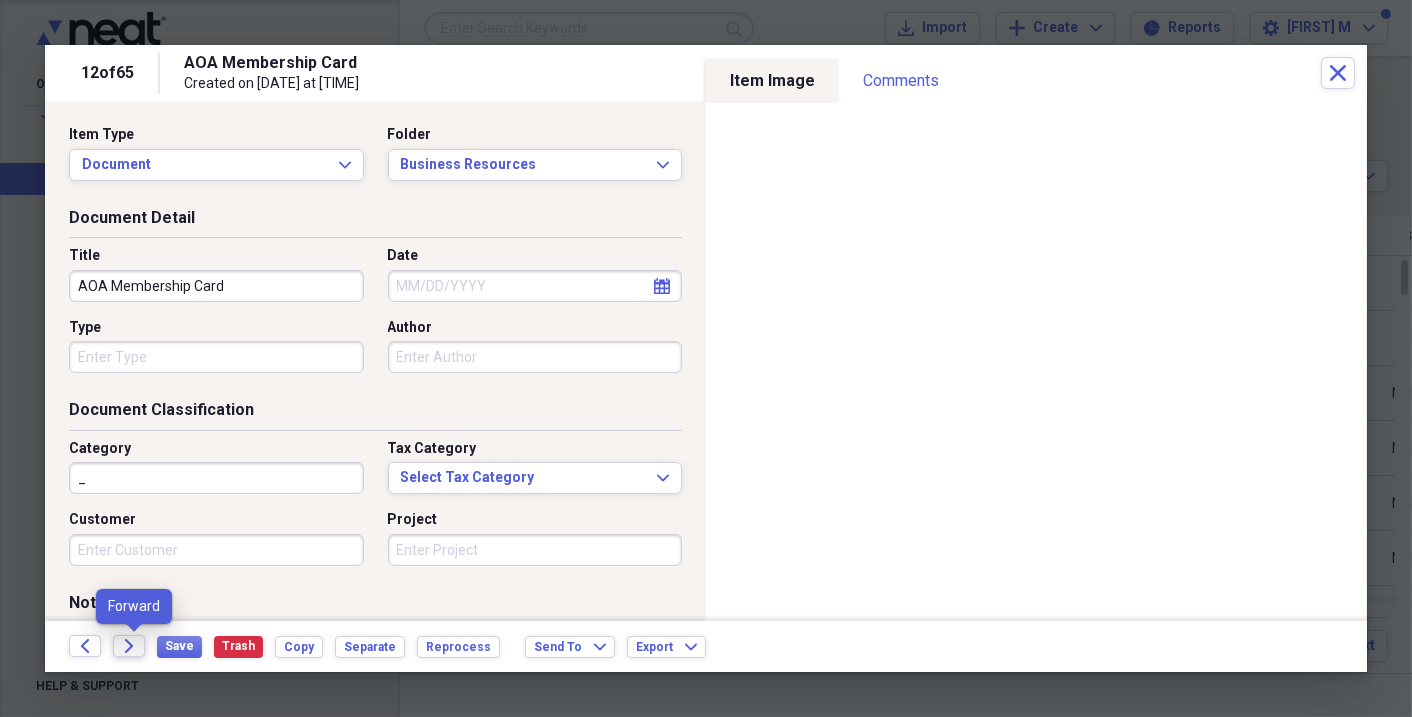 click on "Forward" 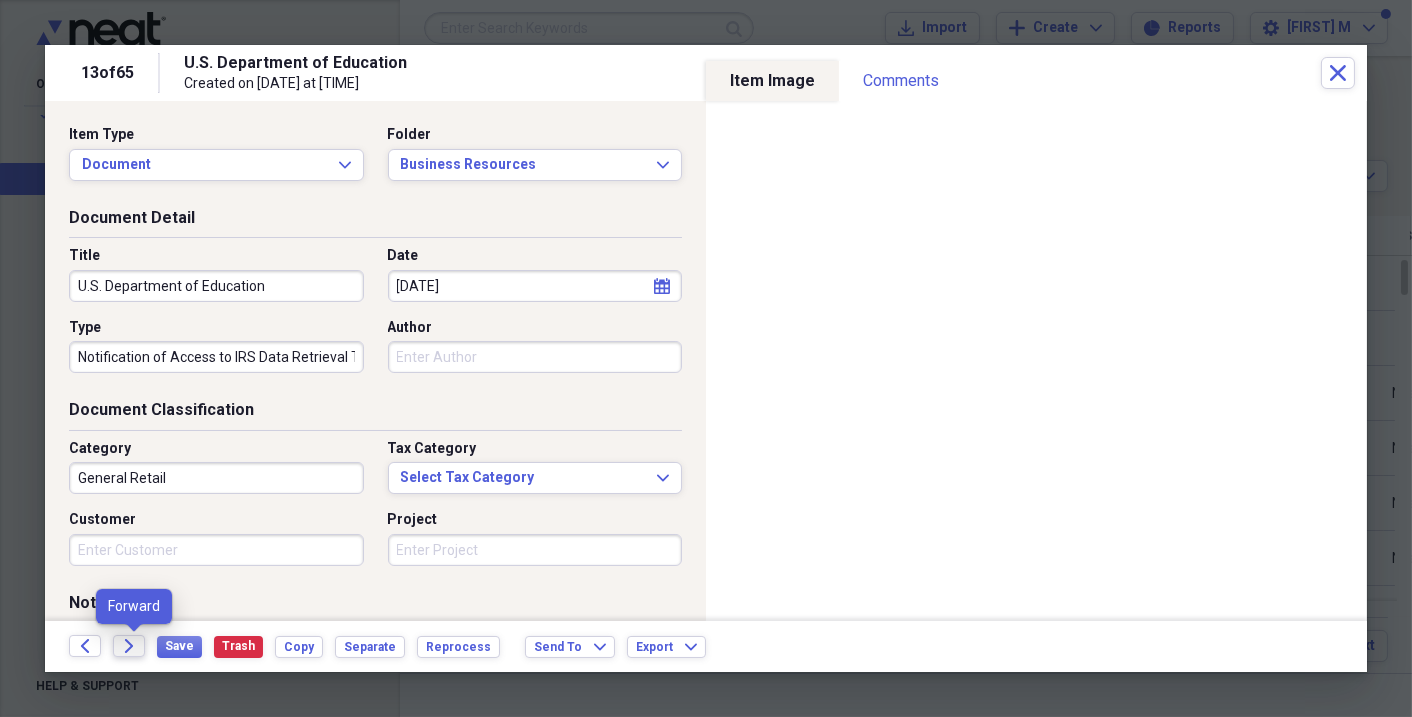 click on "Forward" 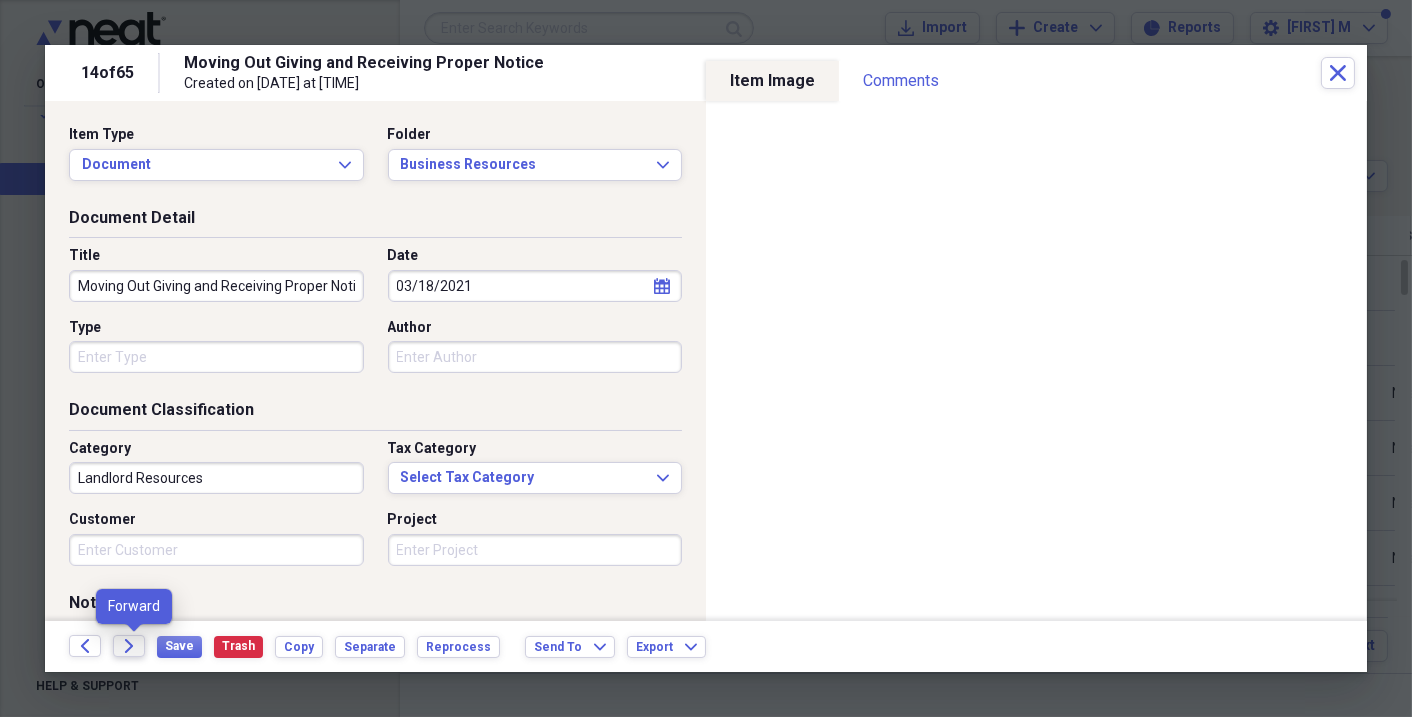 click on "Forward" 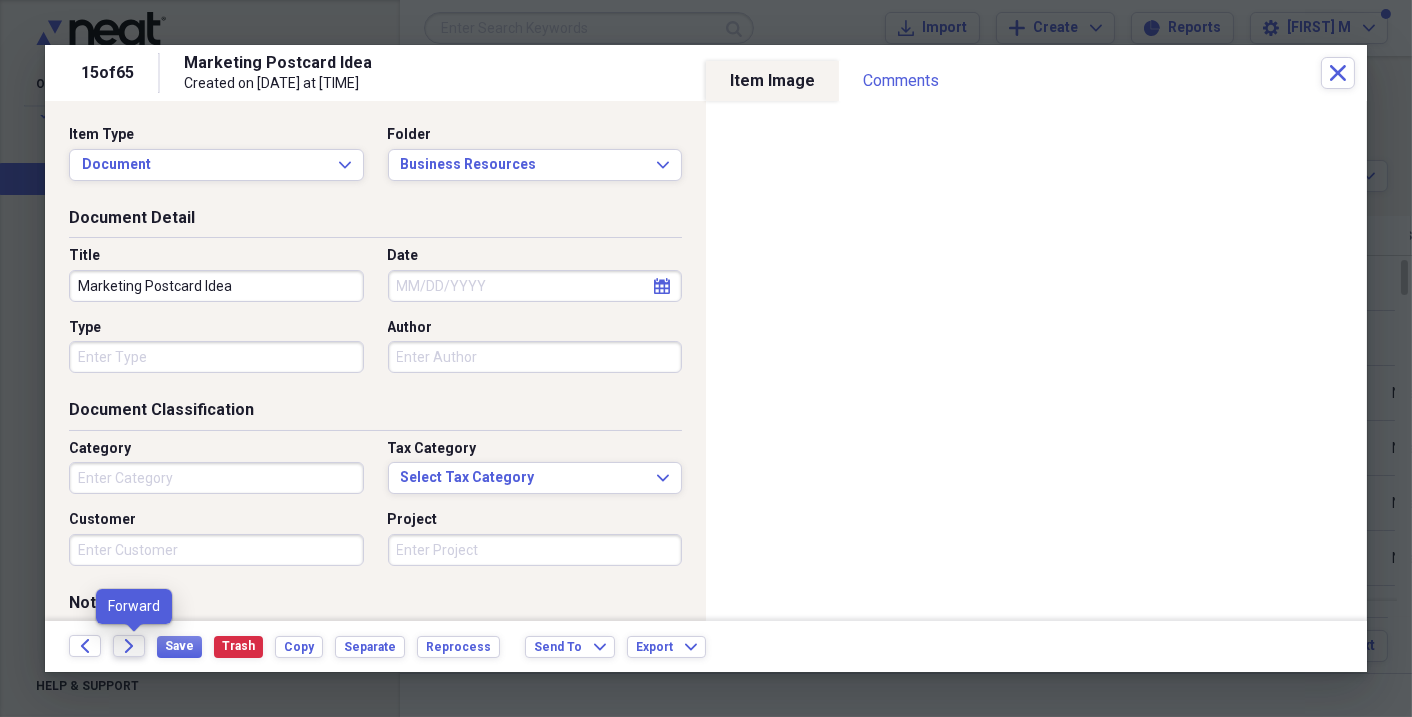 click 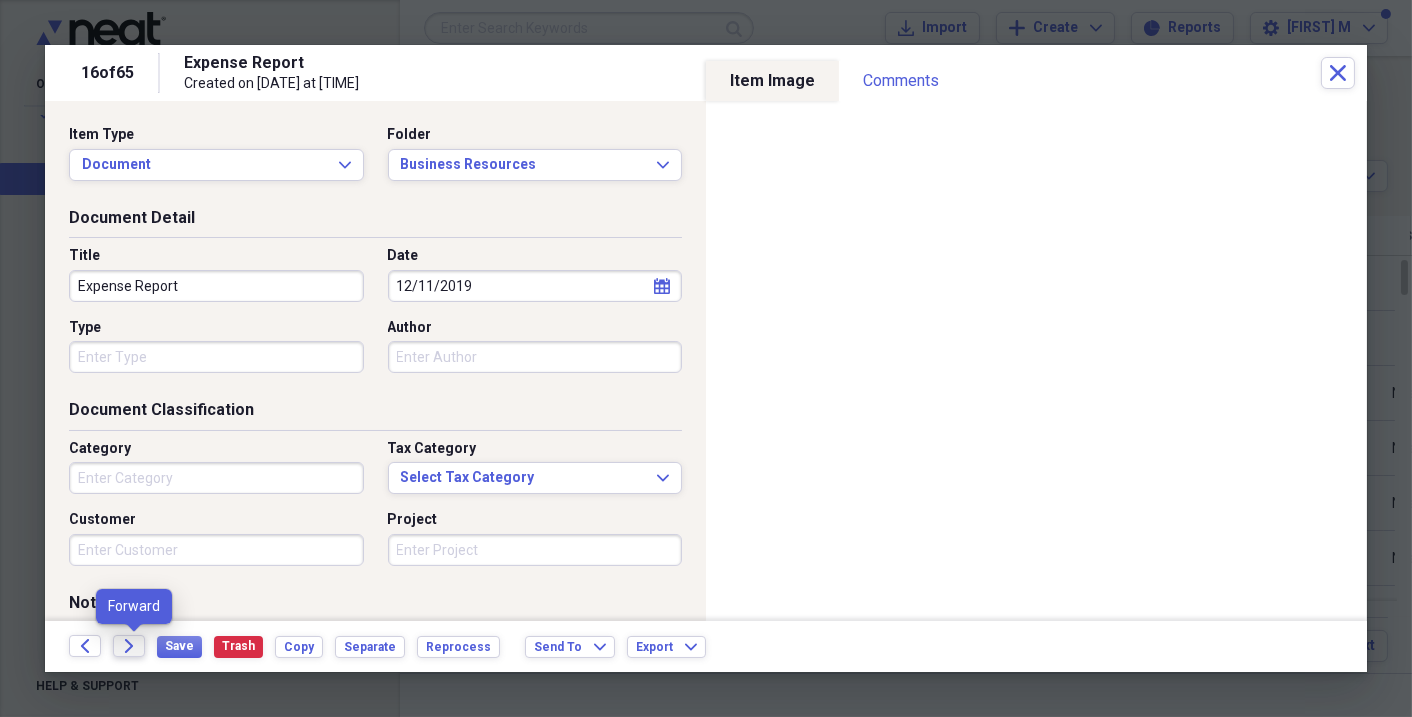 click 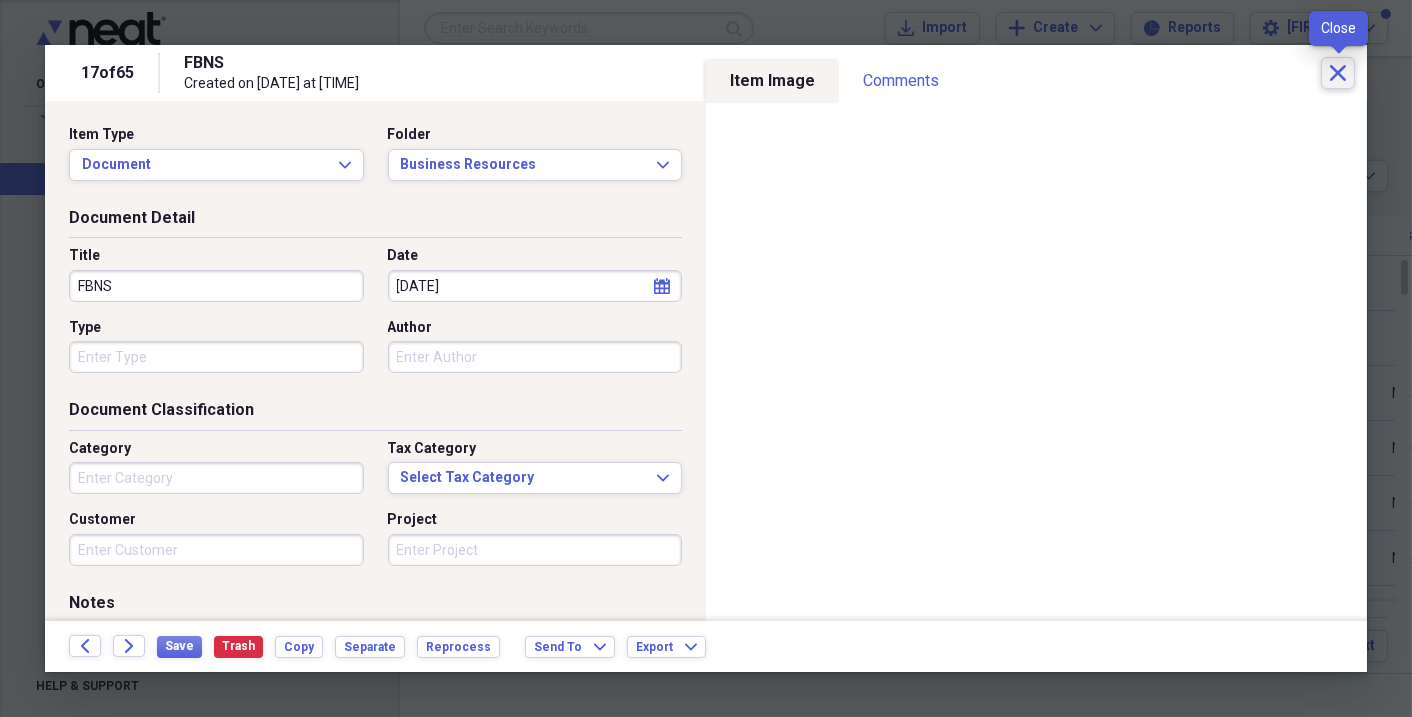 click on "Close" at bounding box center (1338, 73) 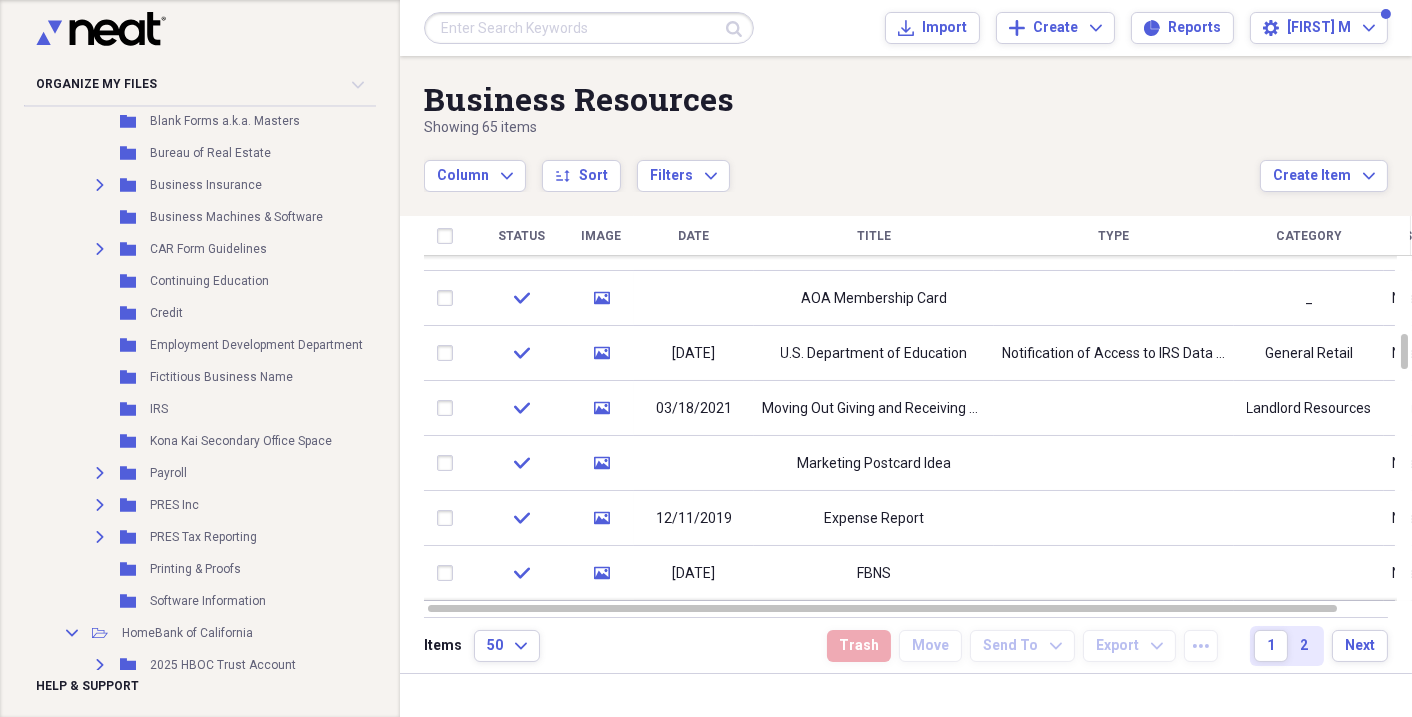 scroll, scrollTop: 419, scrollLeft: 0, axis: vertical 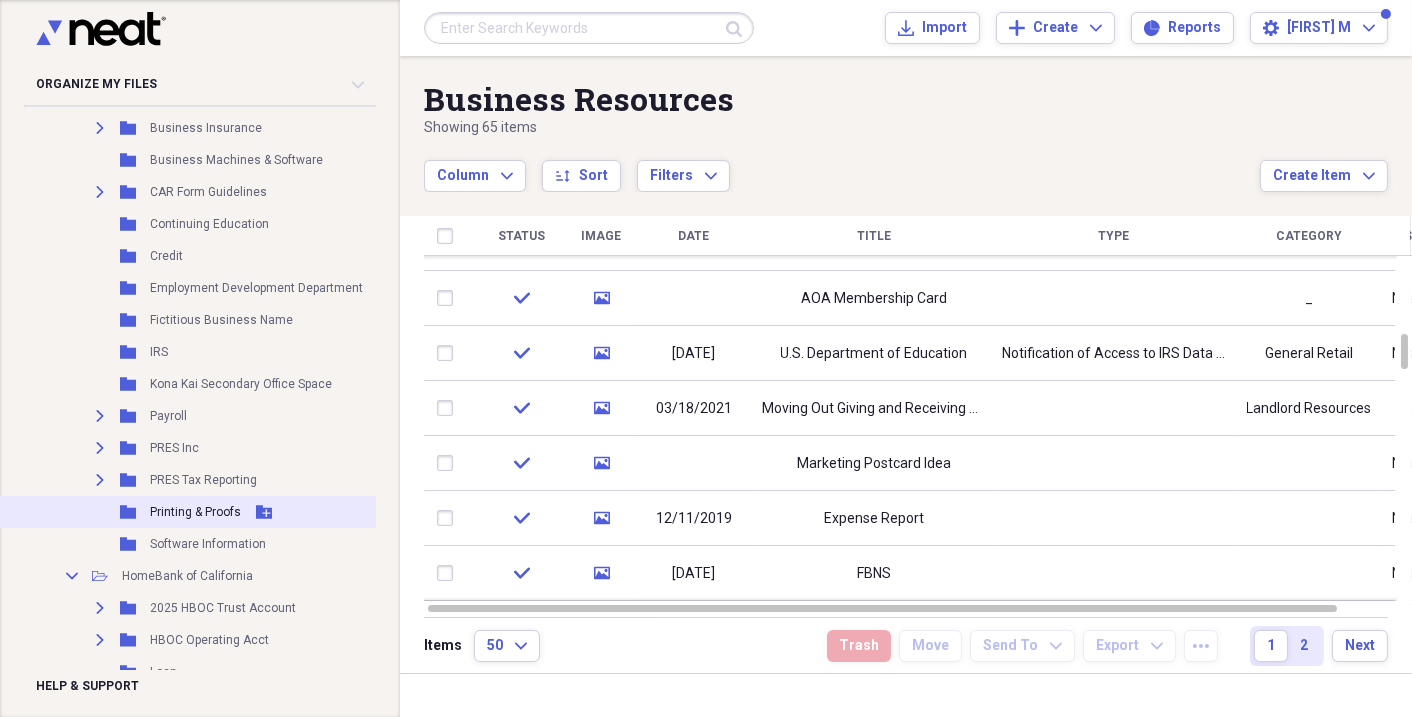 click on "Printing & Proofs" at bounding box center [195, 512] 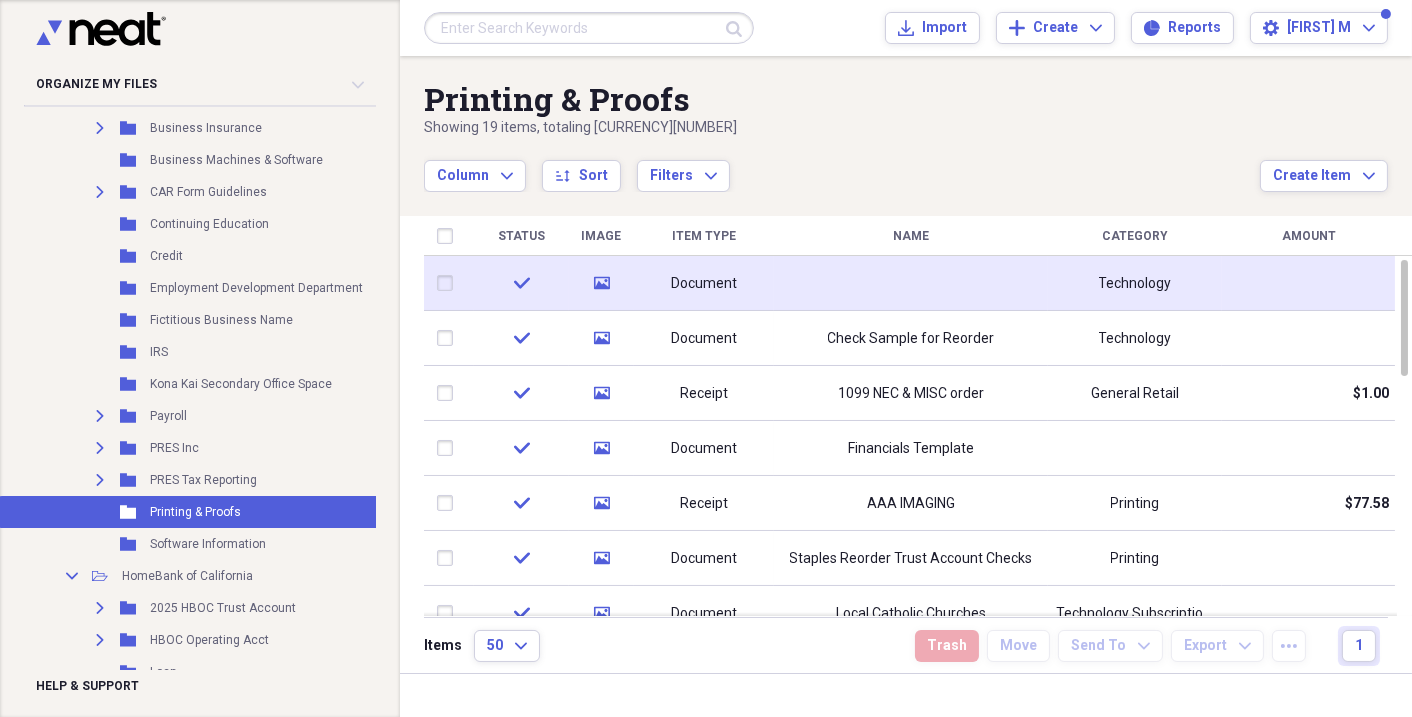 click at bounding box center (911, 283) 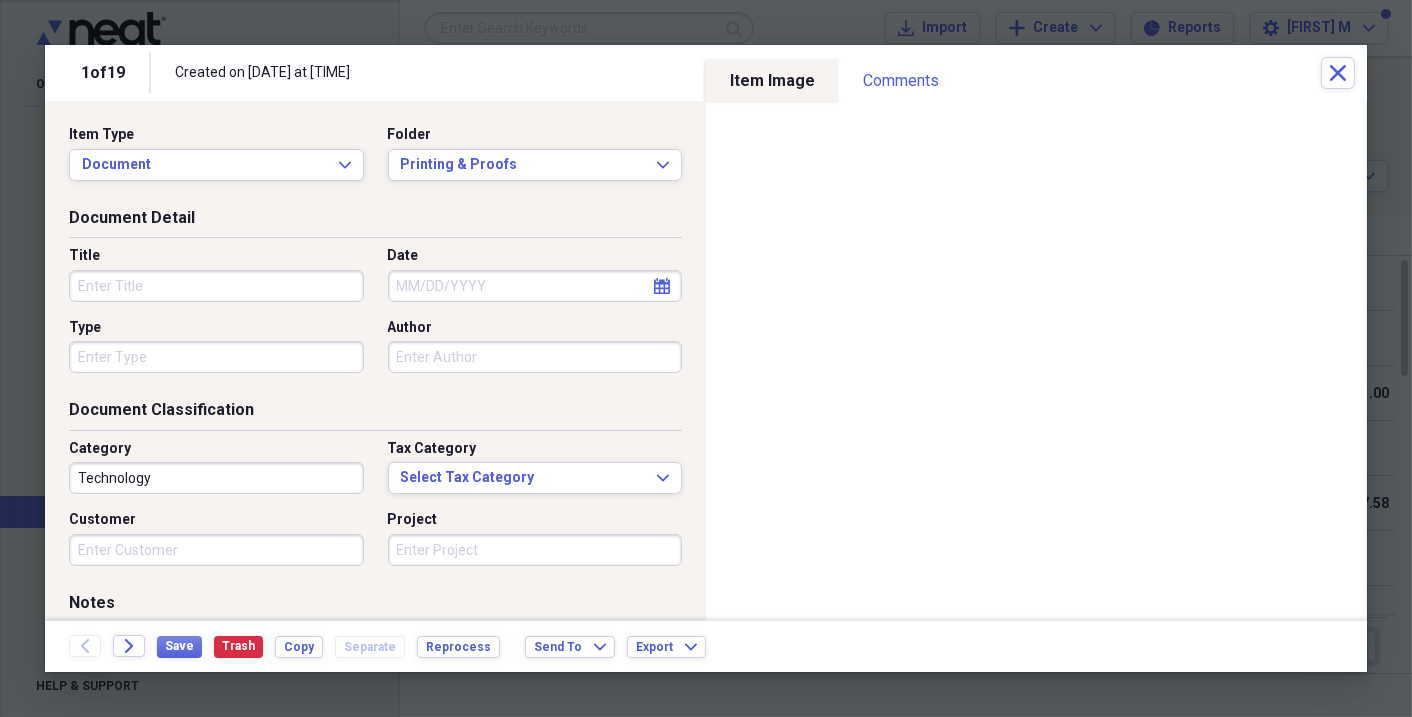 click on "Technology" at bounding box center (216, 478) 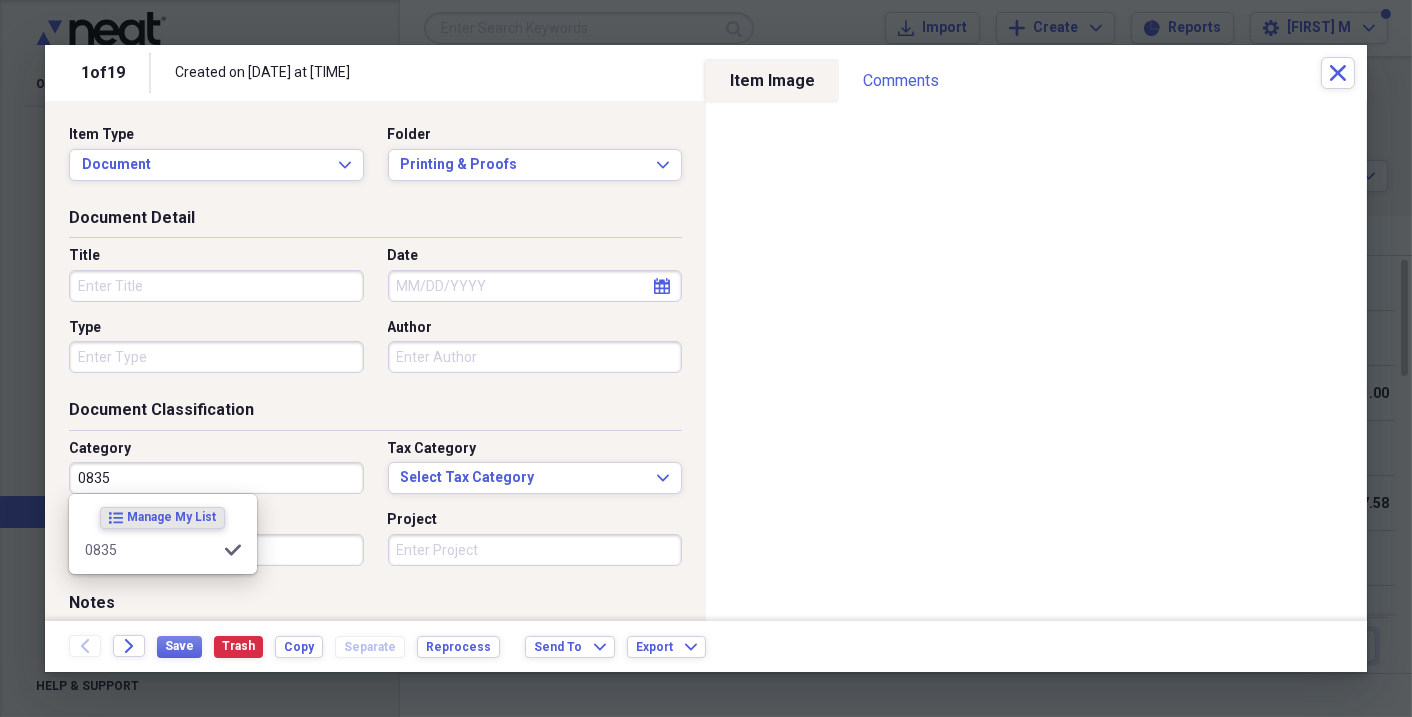 type on "0835" 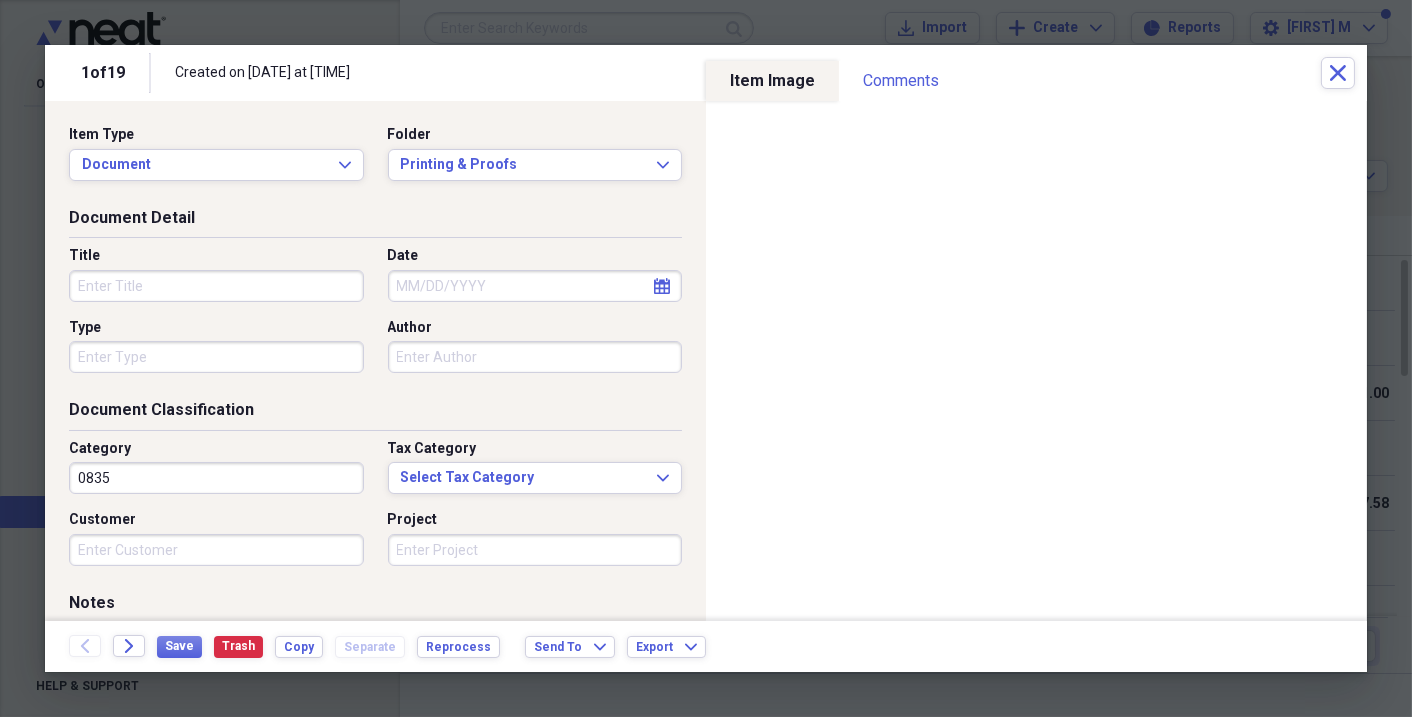 click on "Document Classification Category [NUMBER] Tax Category Select Tax Category Expand Customer Project" at bounding box center [375, 495] 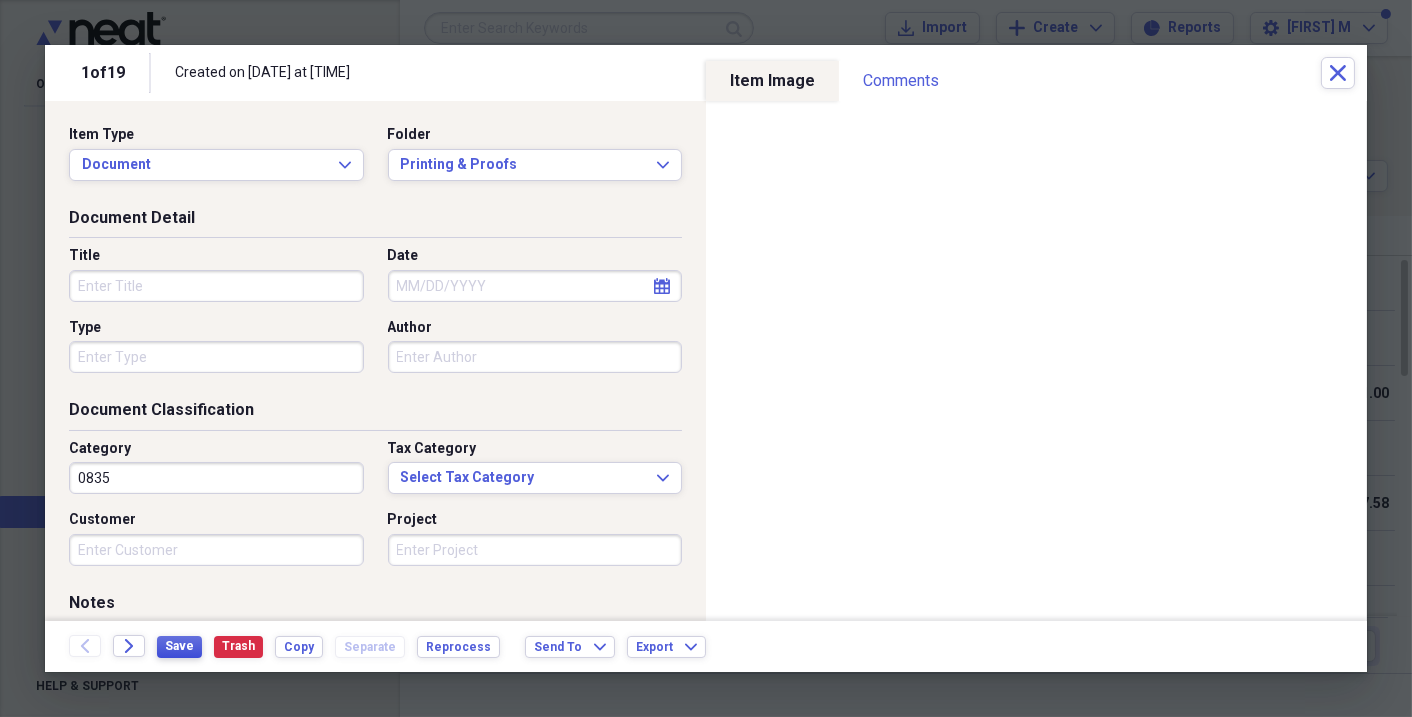 click on "Save" at bounding box center (179, 646) 